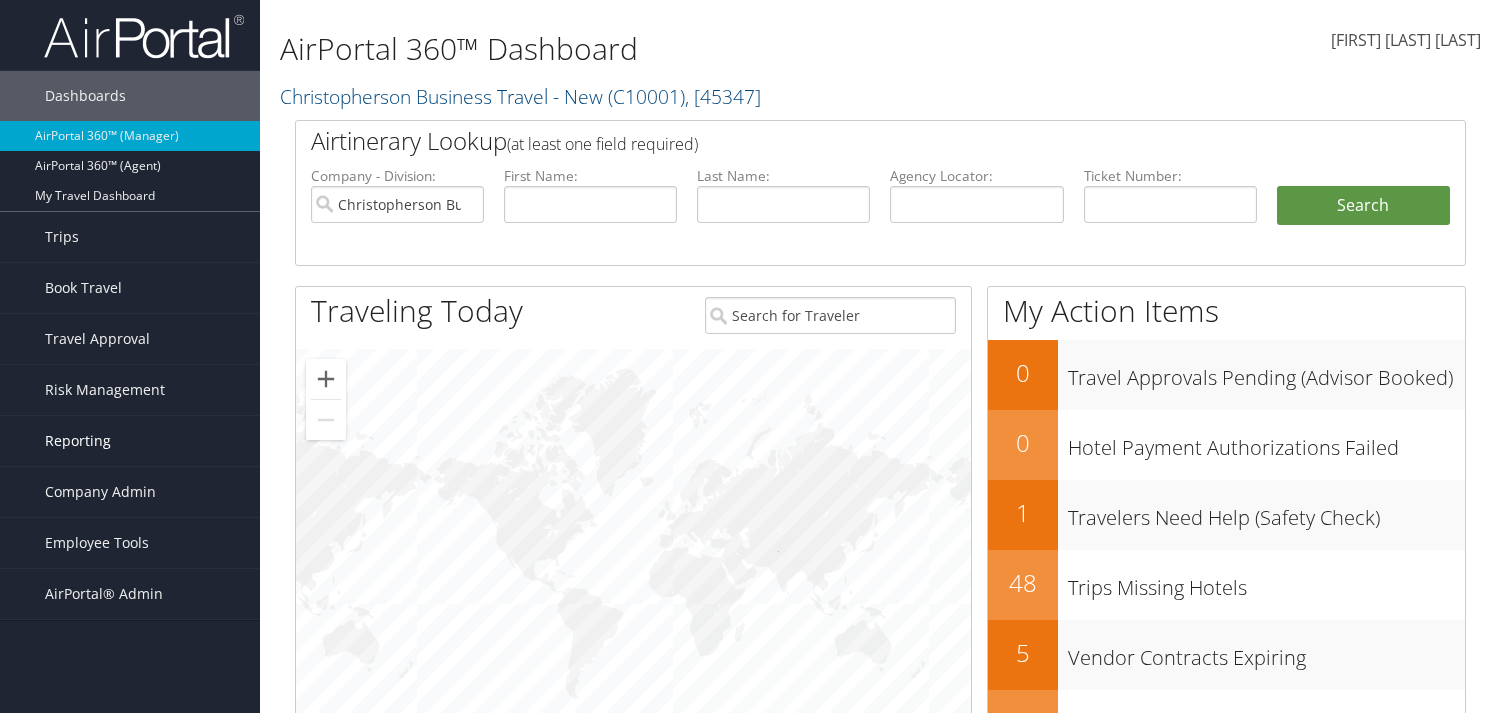 scroll, scrollTop: 0, scrollLeft: 0, axis: both 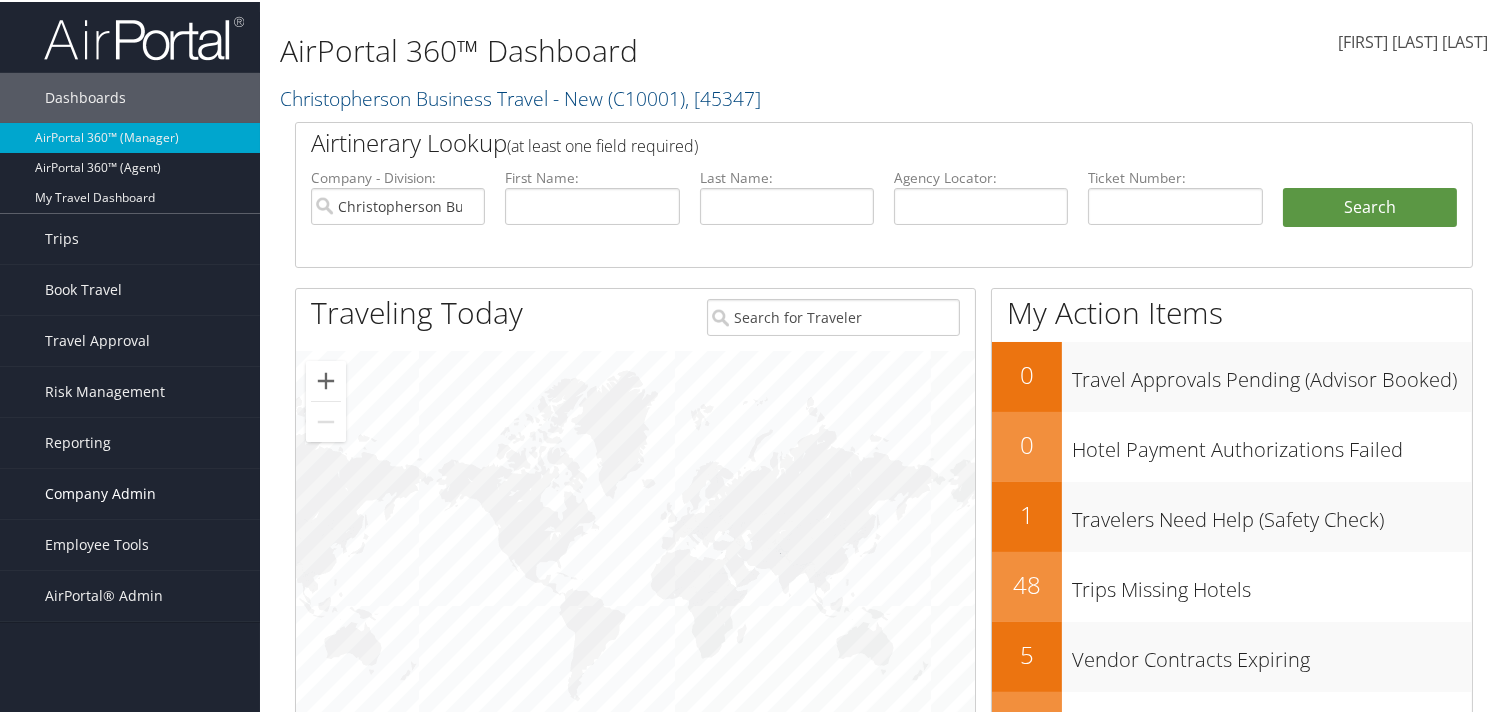 click on "Company Admin" at bounding box center [100, 492] 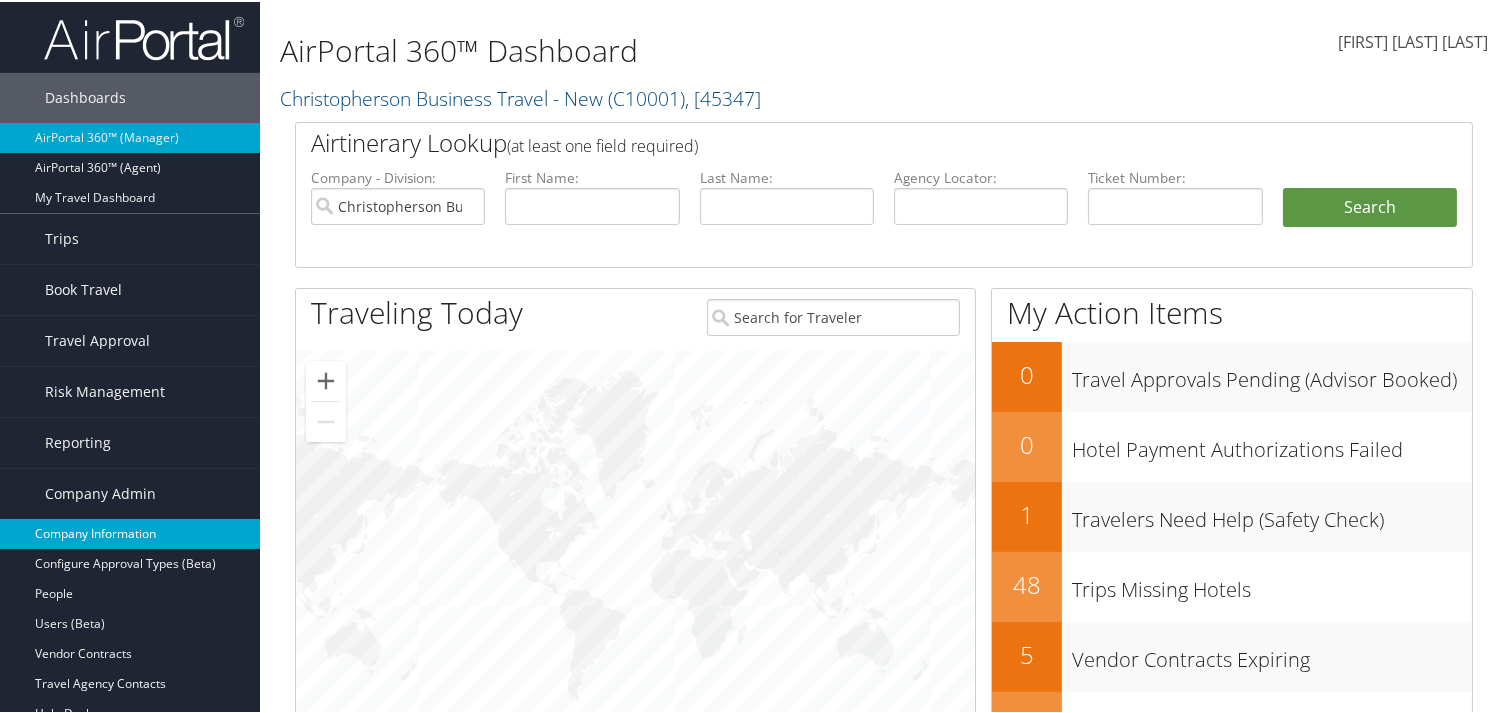 click on "Company Information" at bounding box center (130, 532) 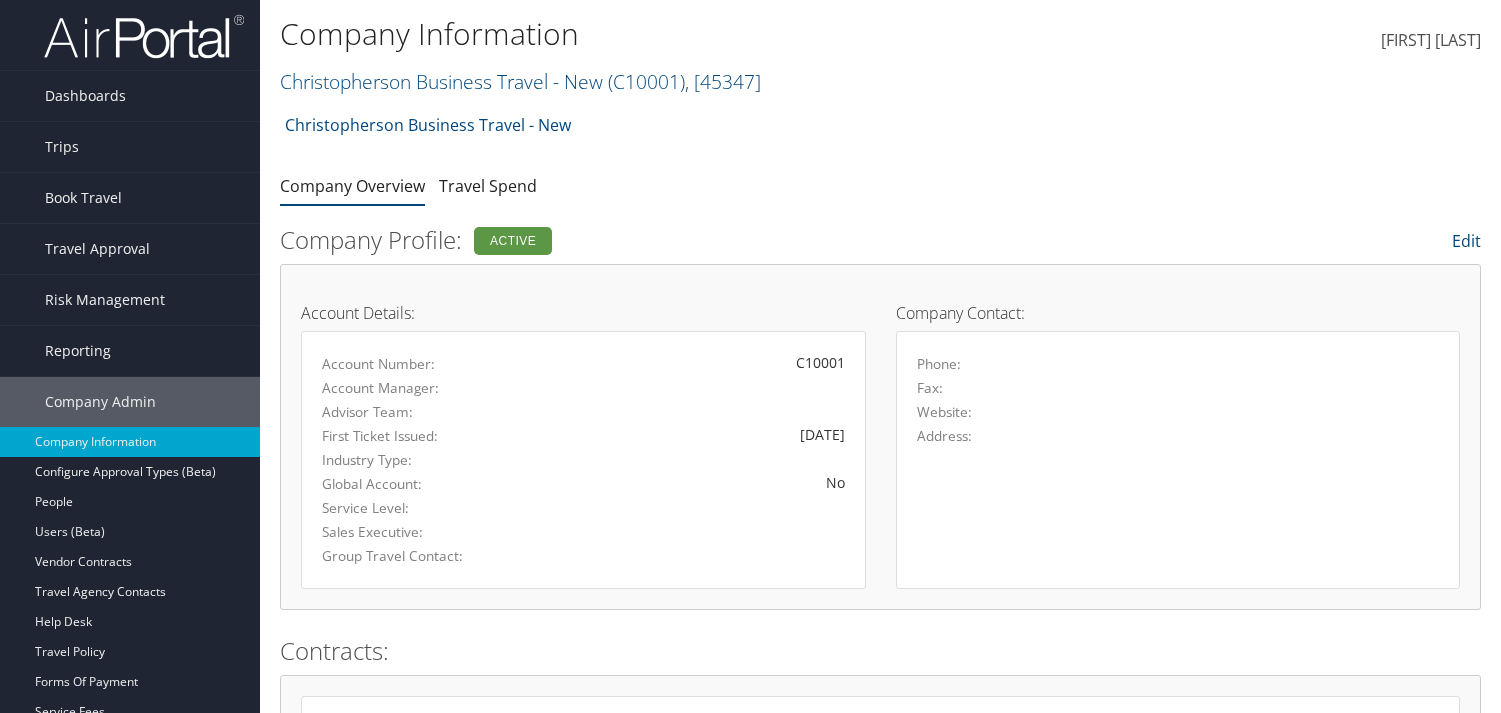 scroll, scrollTop: 0, scrollLeft: 0, axis: both 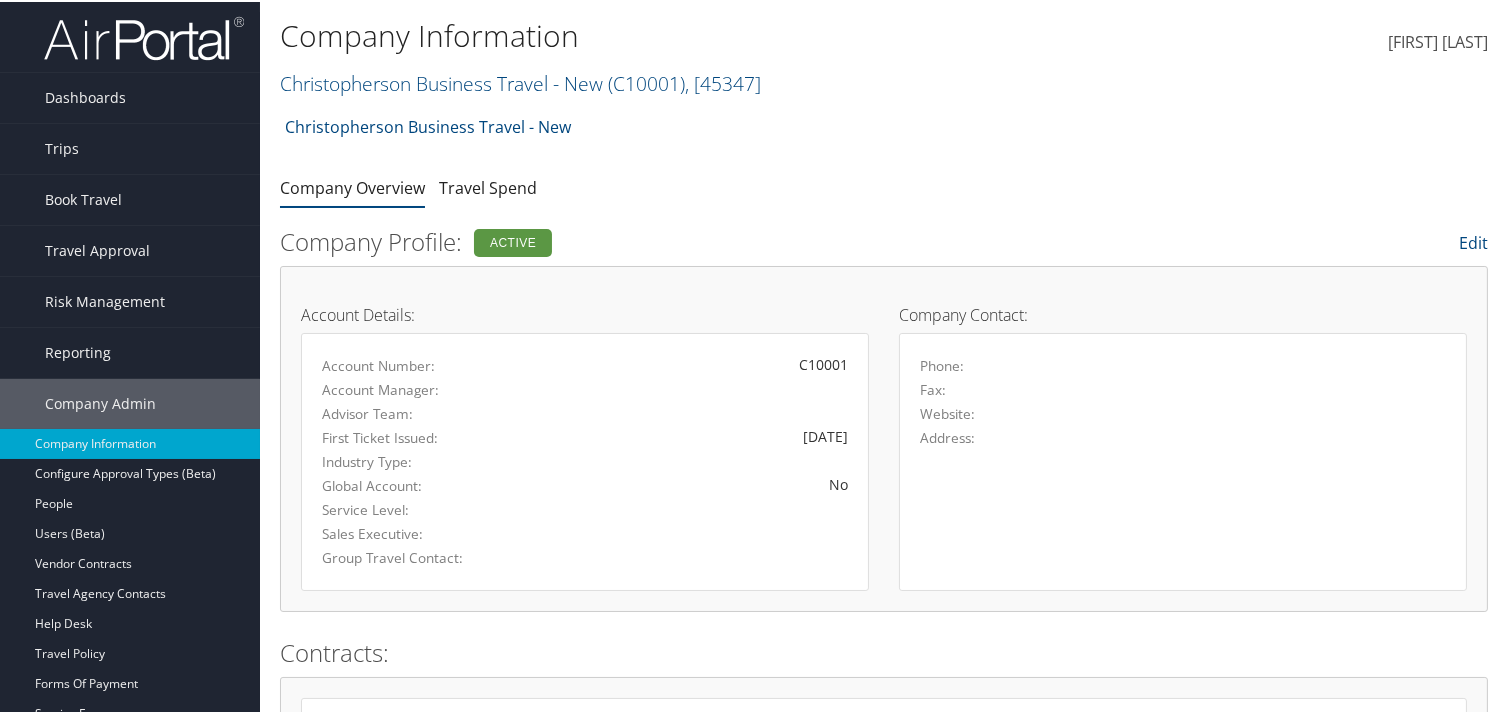 click on "Christopherson Business Travel - New &nbsp; ( C10001 )  , &nbsp;[ NUMBER]" at bounding box center [682, 80] 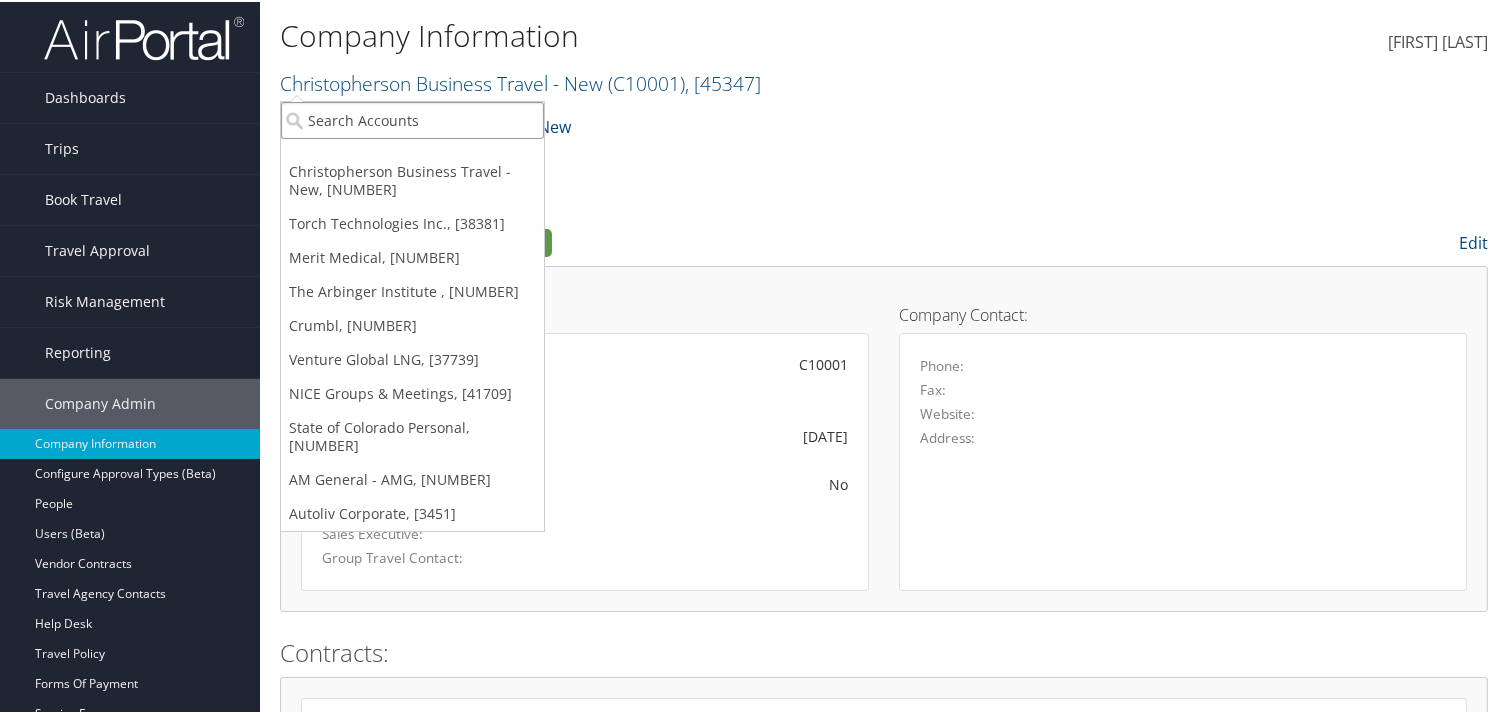 click at bounding box center [412, 118] 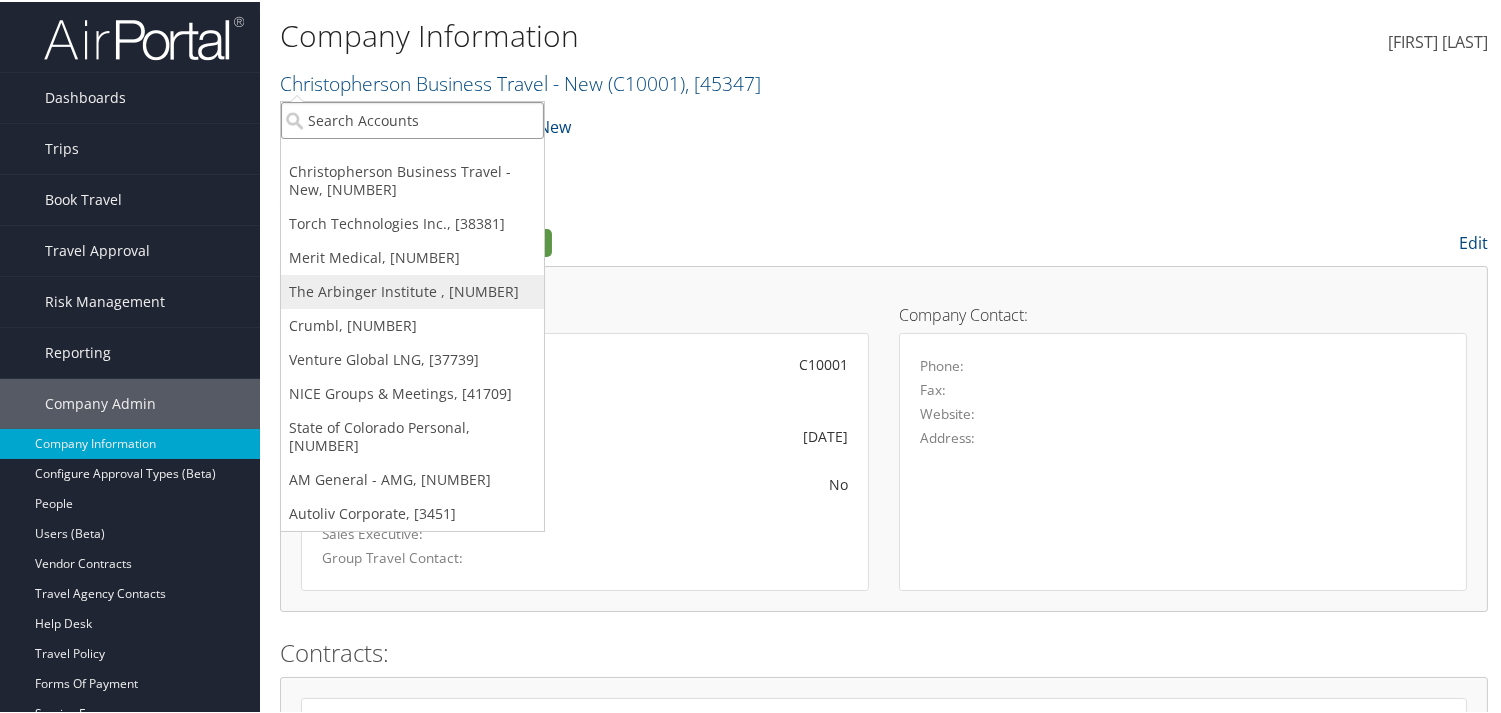 type on "c" 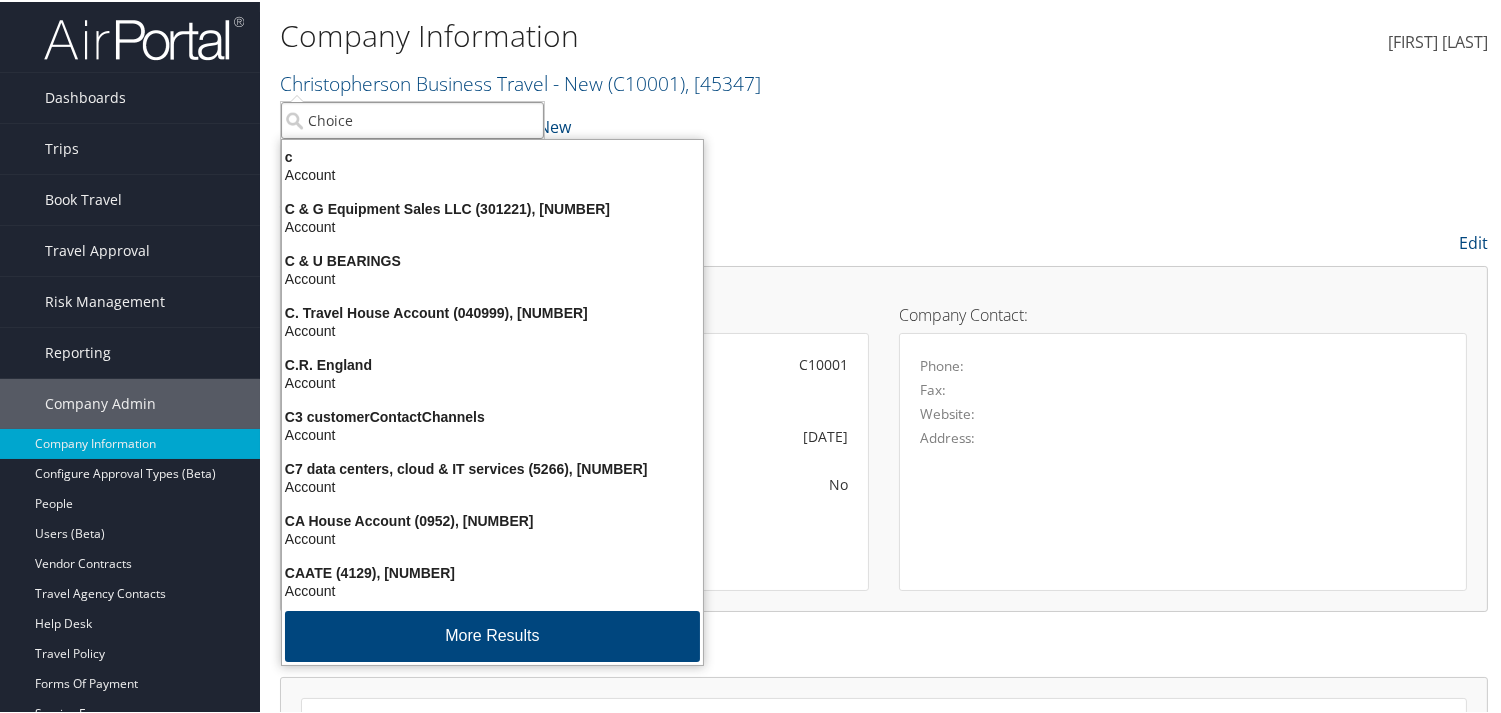 type on "Choice" 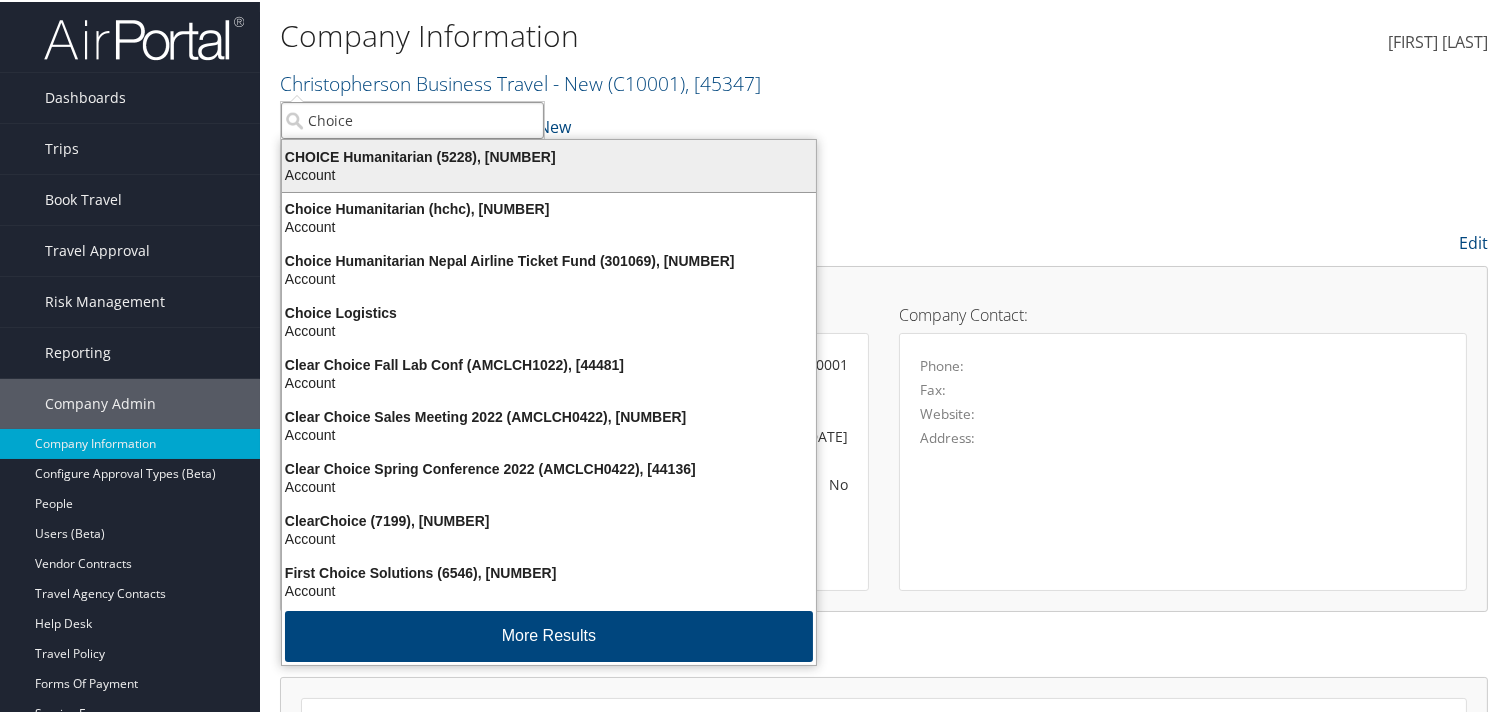 click on "Account" at bounding box center [549, 173] 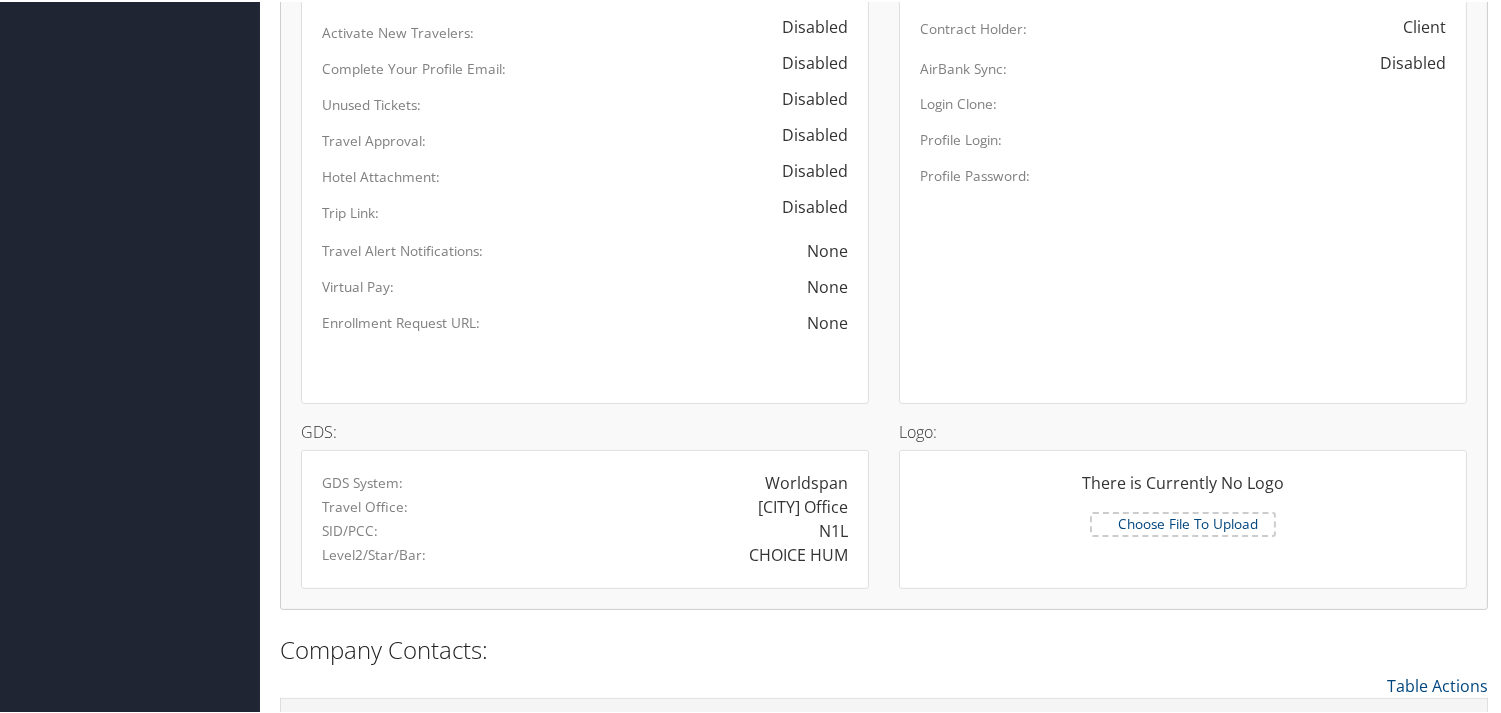 scroll, scrollTop: 1180, scrollLeft: 0, axis: vertical 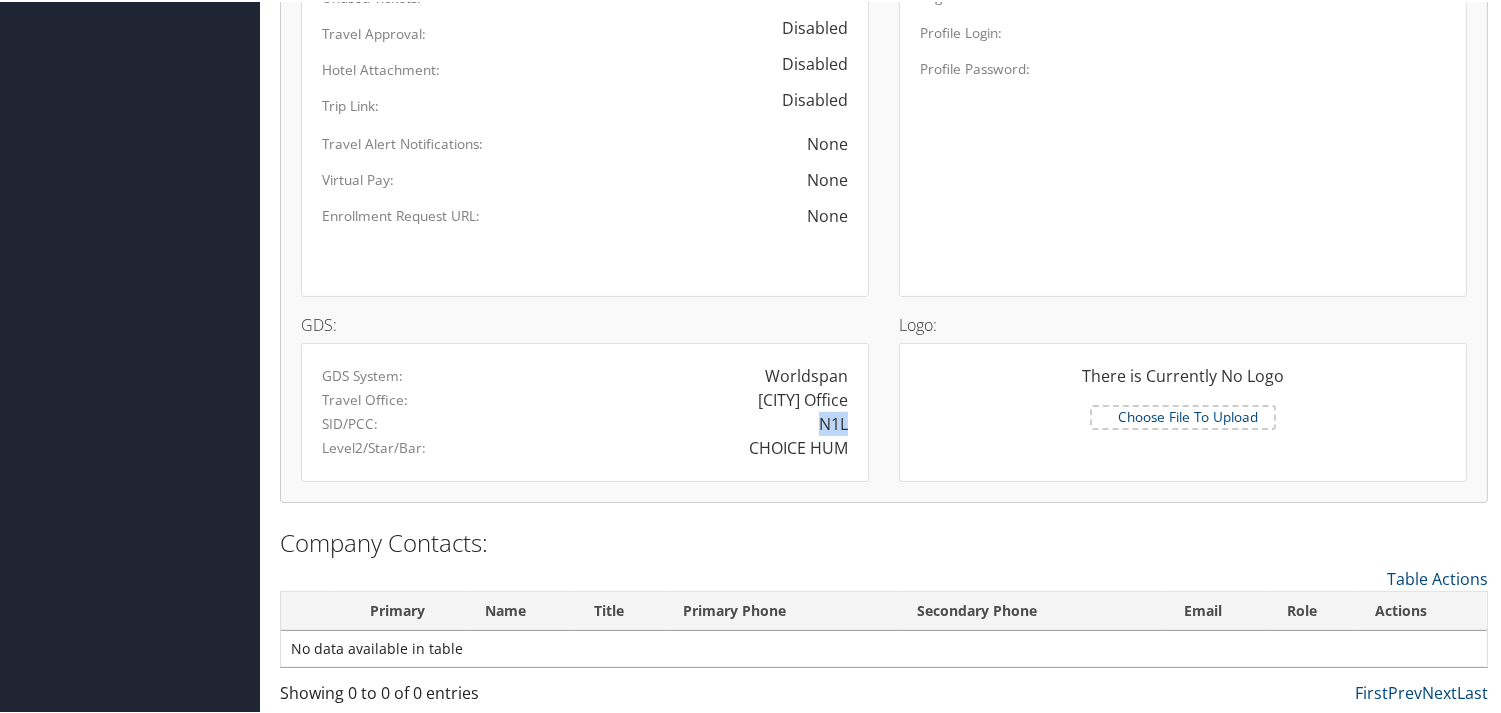 drag, startPoint x: 822, startPoint y: 422, endPoint x: 856, endPoint y: 422, distance: 34 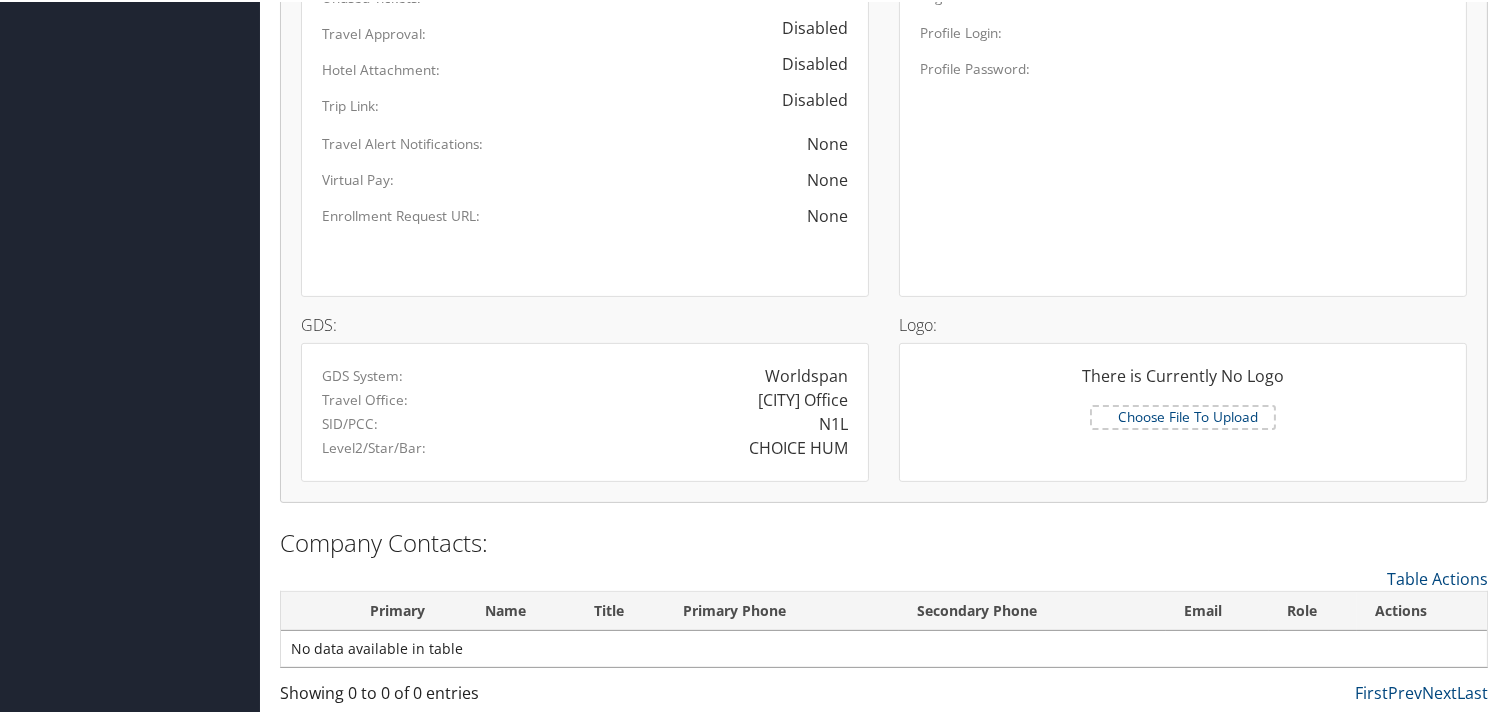 drag, startPoint x: 745, startPoint y: 447, endPoint x: 850, endPoint y: 444, distance: 105.04285 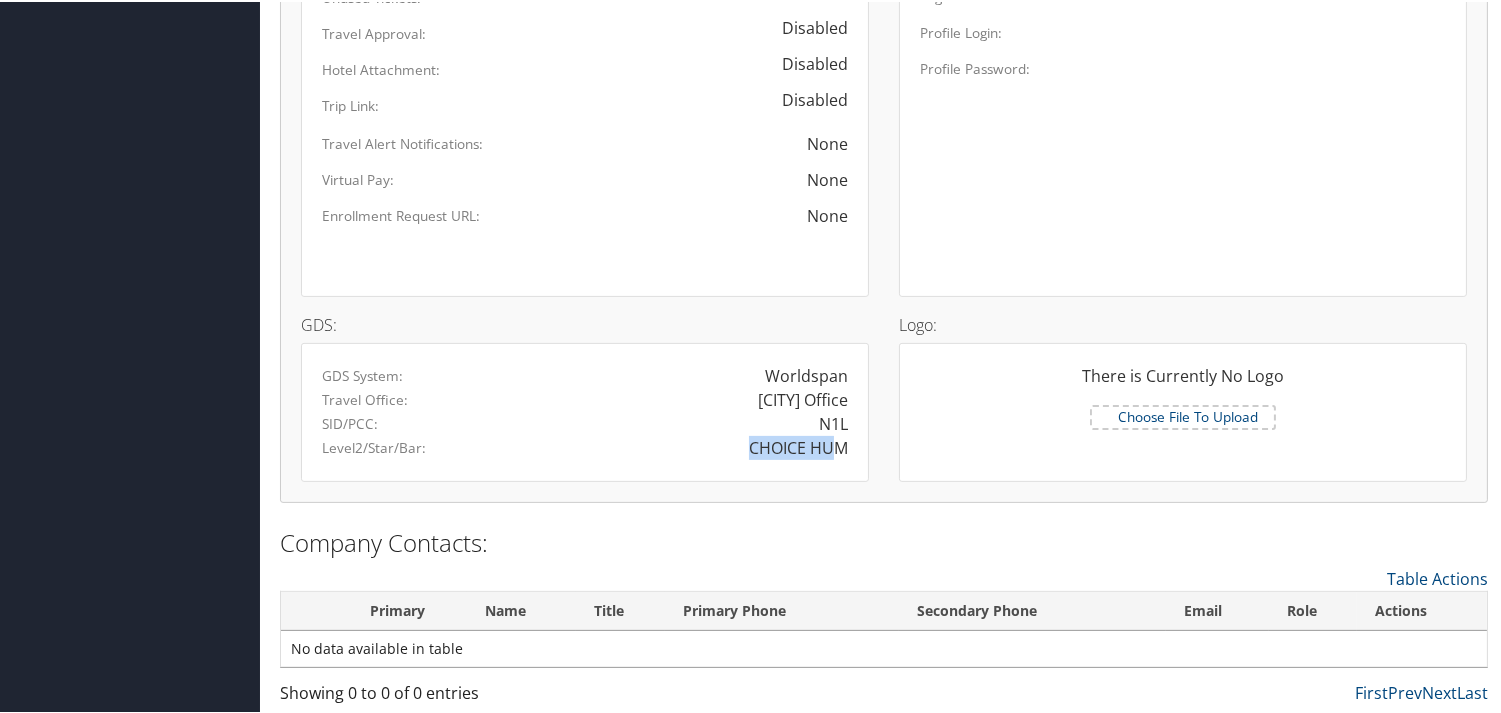 drag, startPoint x: 776, startPoint y: 446, endPoint x: 744, endPoint y: 446, distance: 32 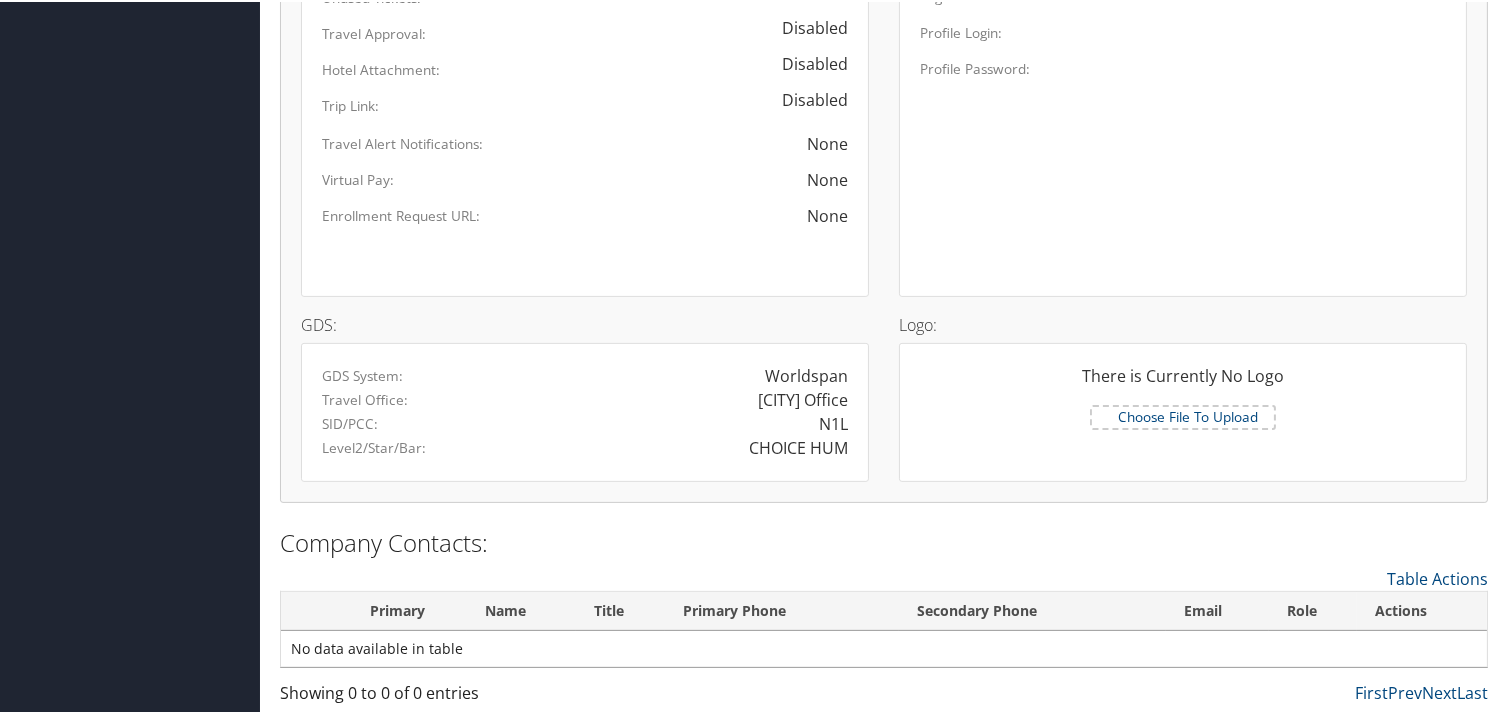 click on "Site Name: Provider: Certify Expense: None Contract Holder: Client AirBank Sync: Disabled Login Clone: Profile Login: Profile Password:" at bounding box center (1183, 36) 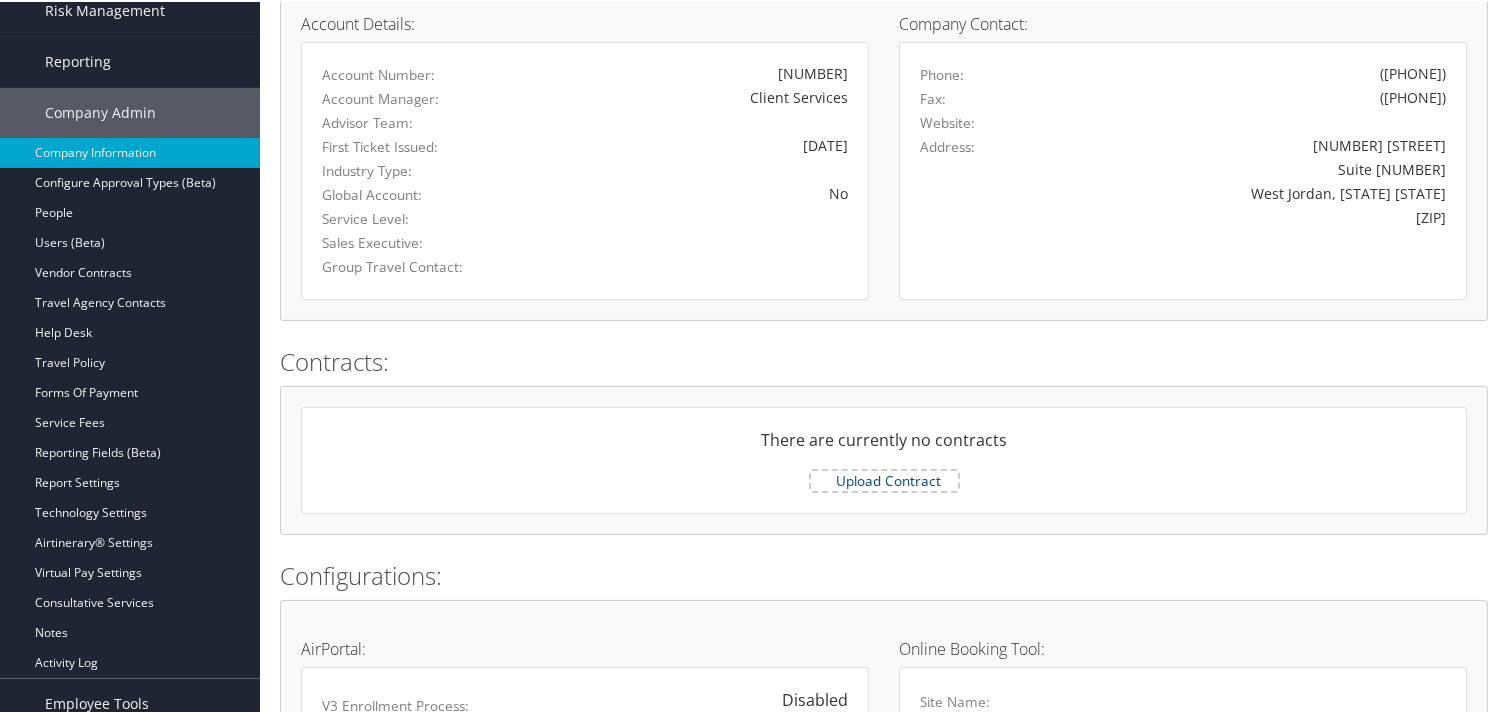 scroll, scrollTop: 0, scrollLeft: 0, axis: both 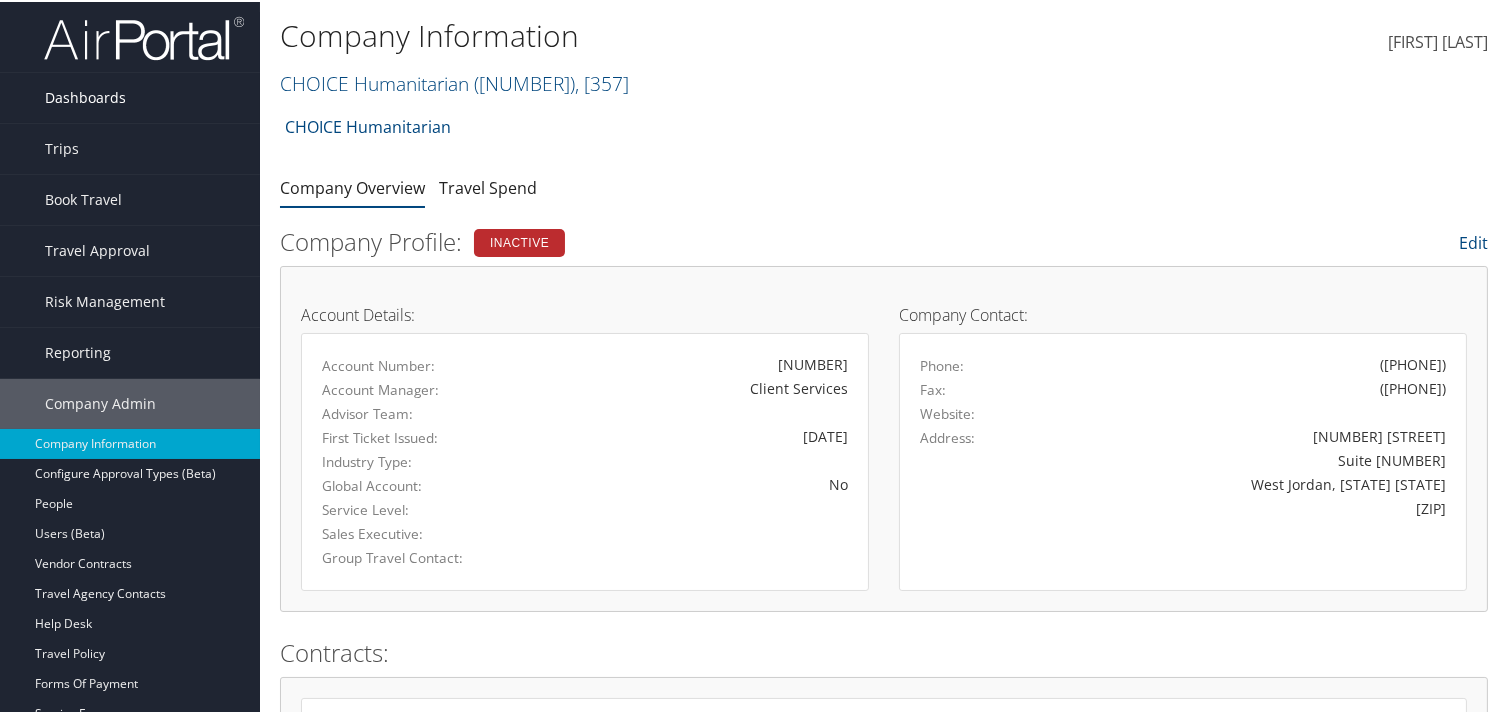 click on "Dashboards" at bounding box center (85, 96) 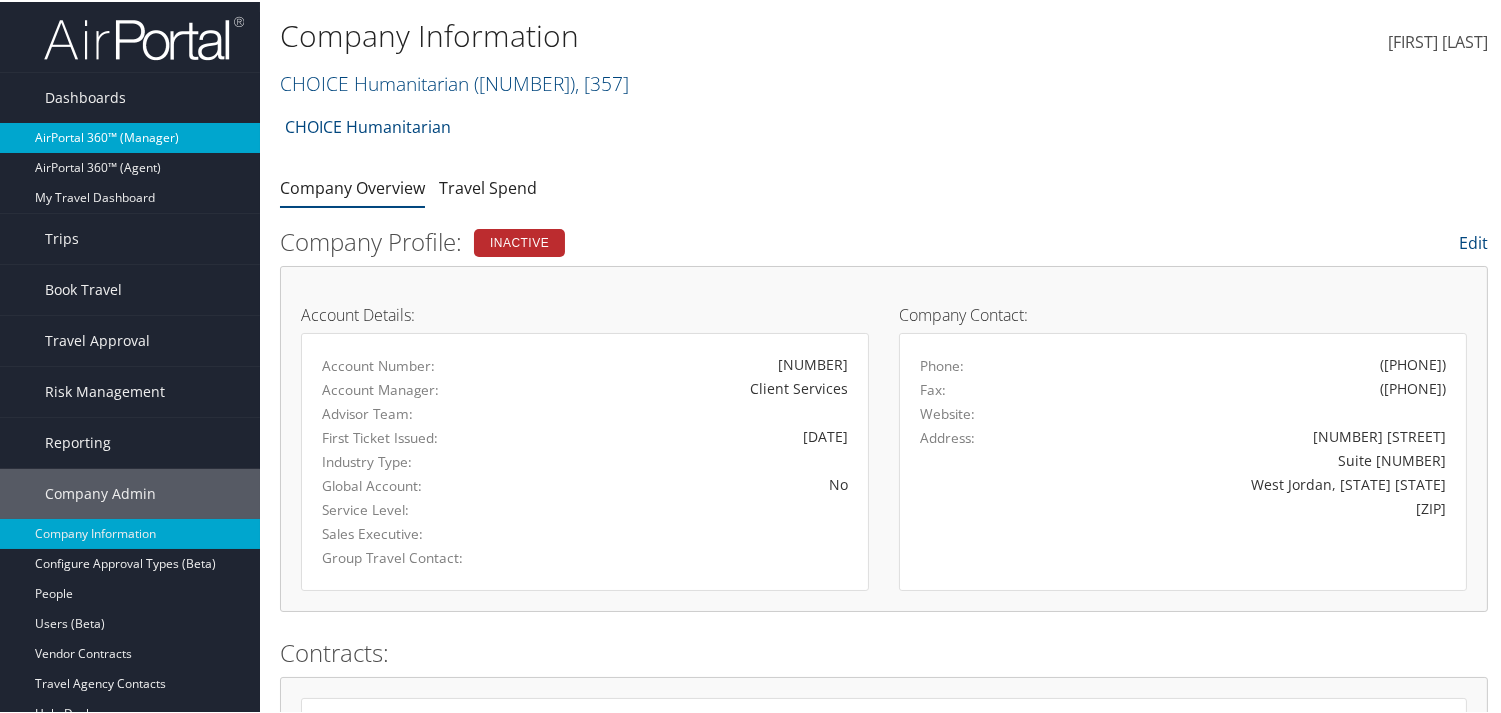 click on "AirPortal 360™ (Manager)" at bounding box center [130, 136] 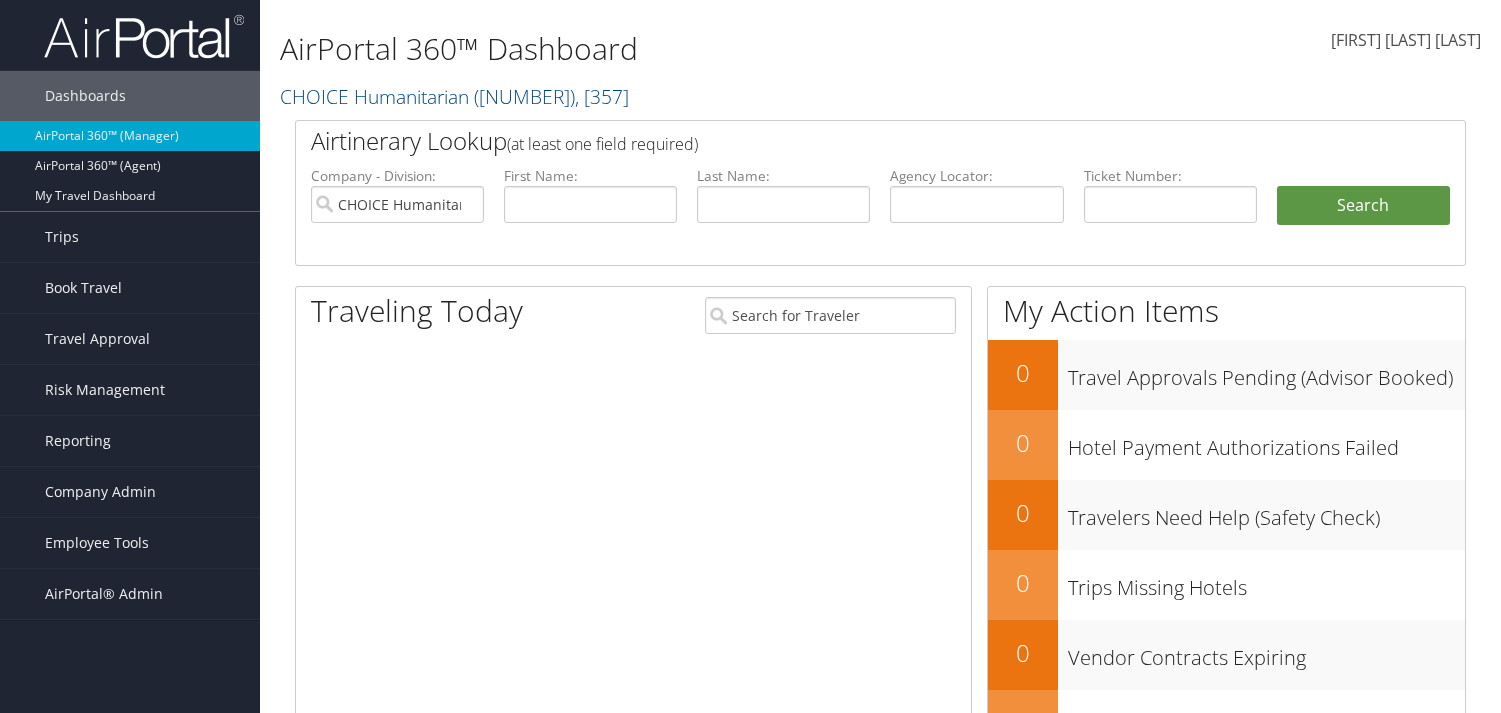 scroll, scrollTop: 0, scrollLeft: 0, axis: both 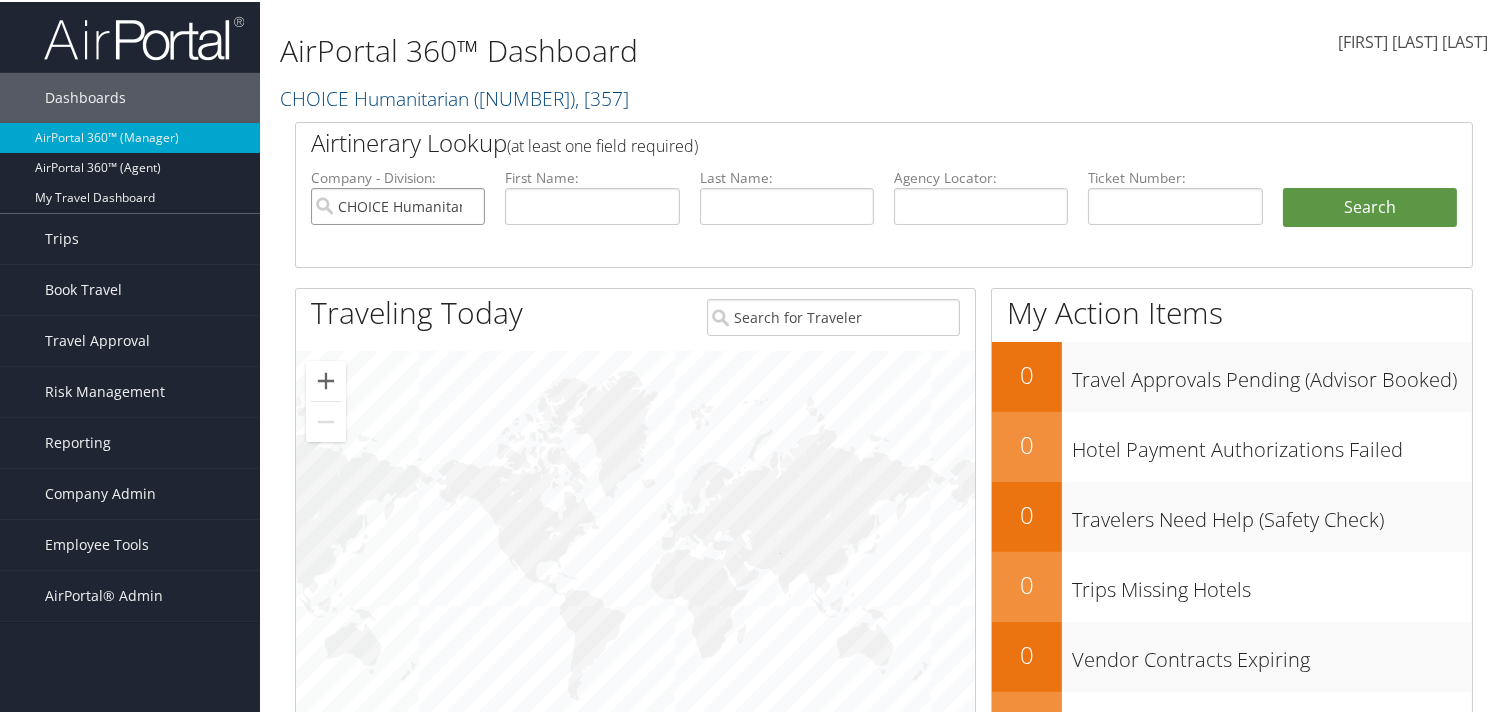 click on "CHOICE Humanitarian" at bounding box center (398, 204) 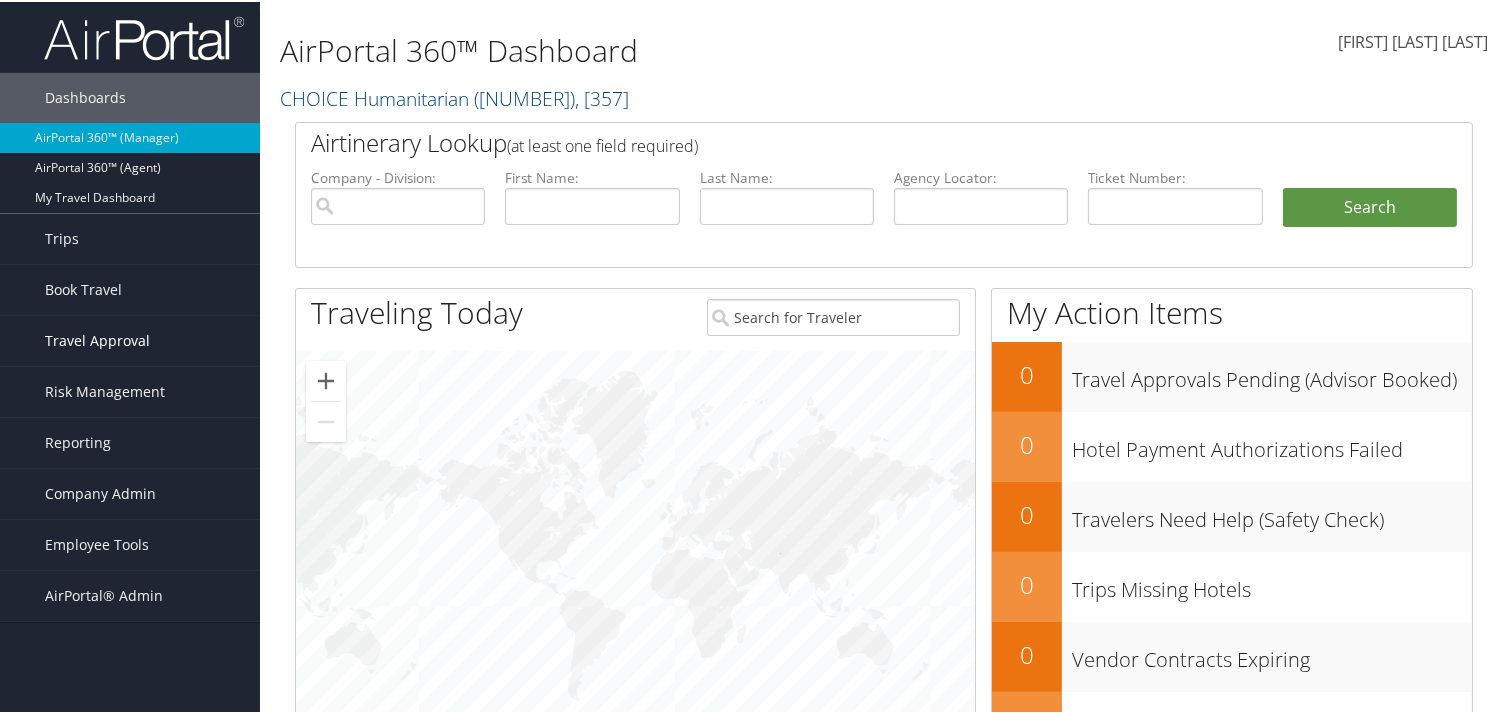 click on "Travel Approval" at bounding box center (97, 339) 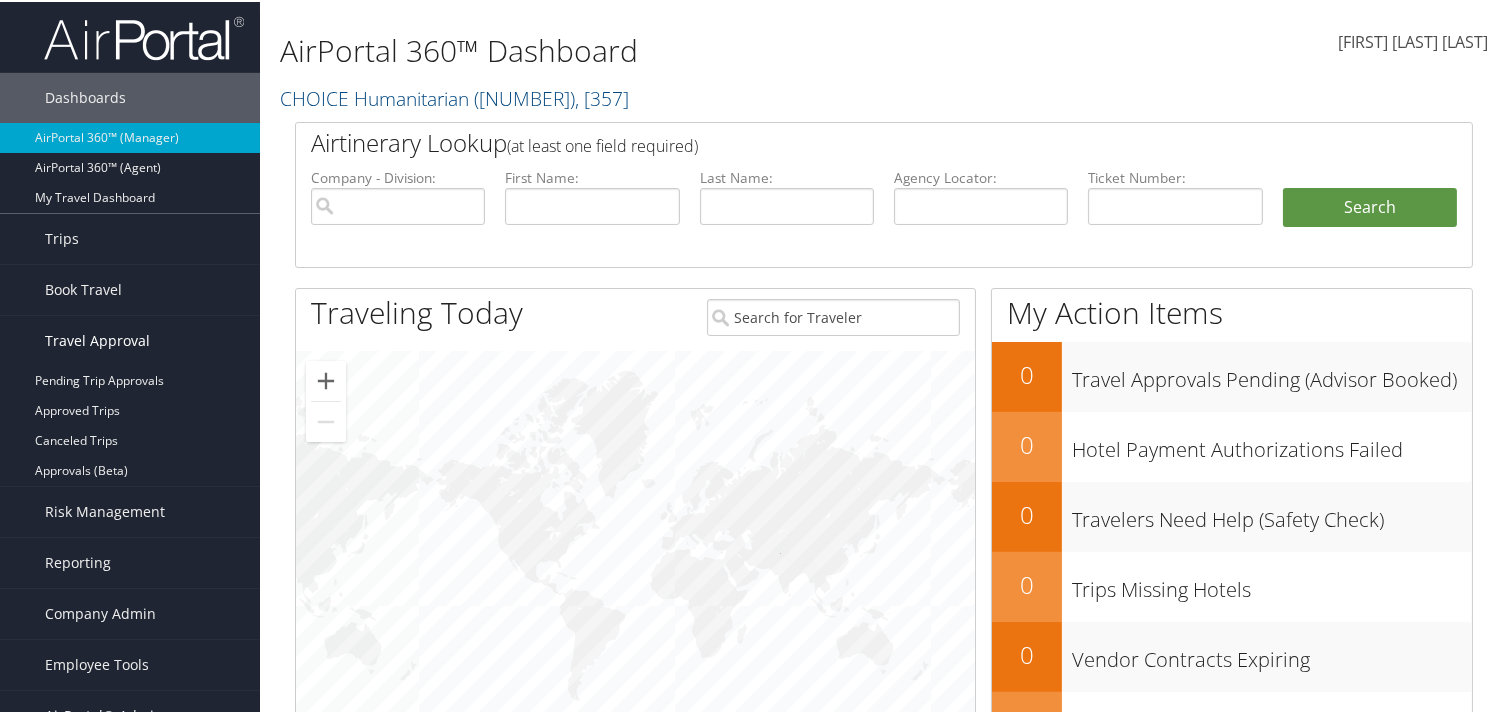 click on "Travel Approval" at bounding box center (97, 339) 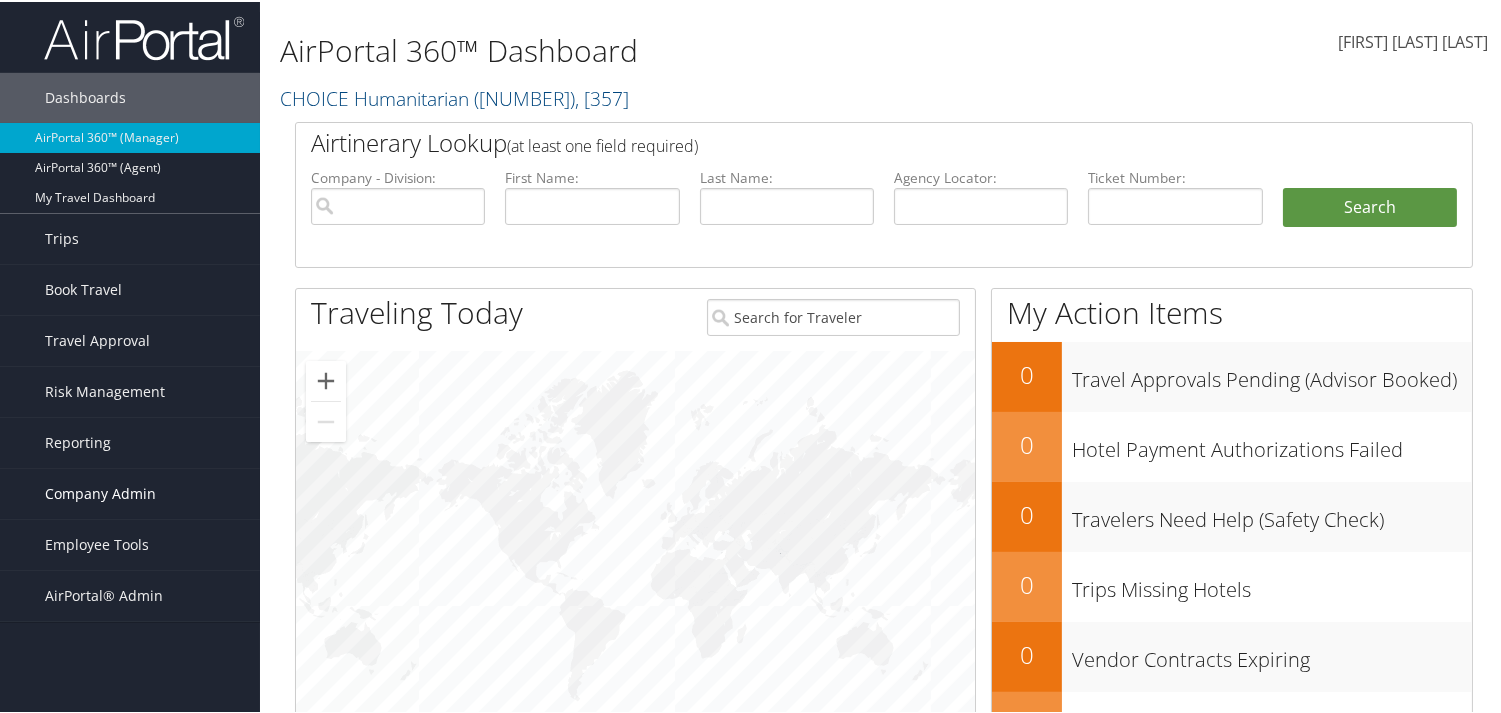 click on "Company Admin" at bounding box center (100, 492) 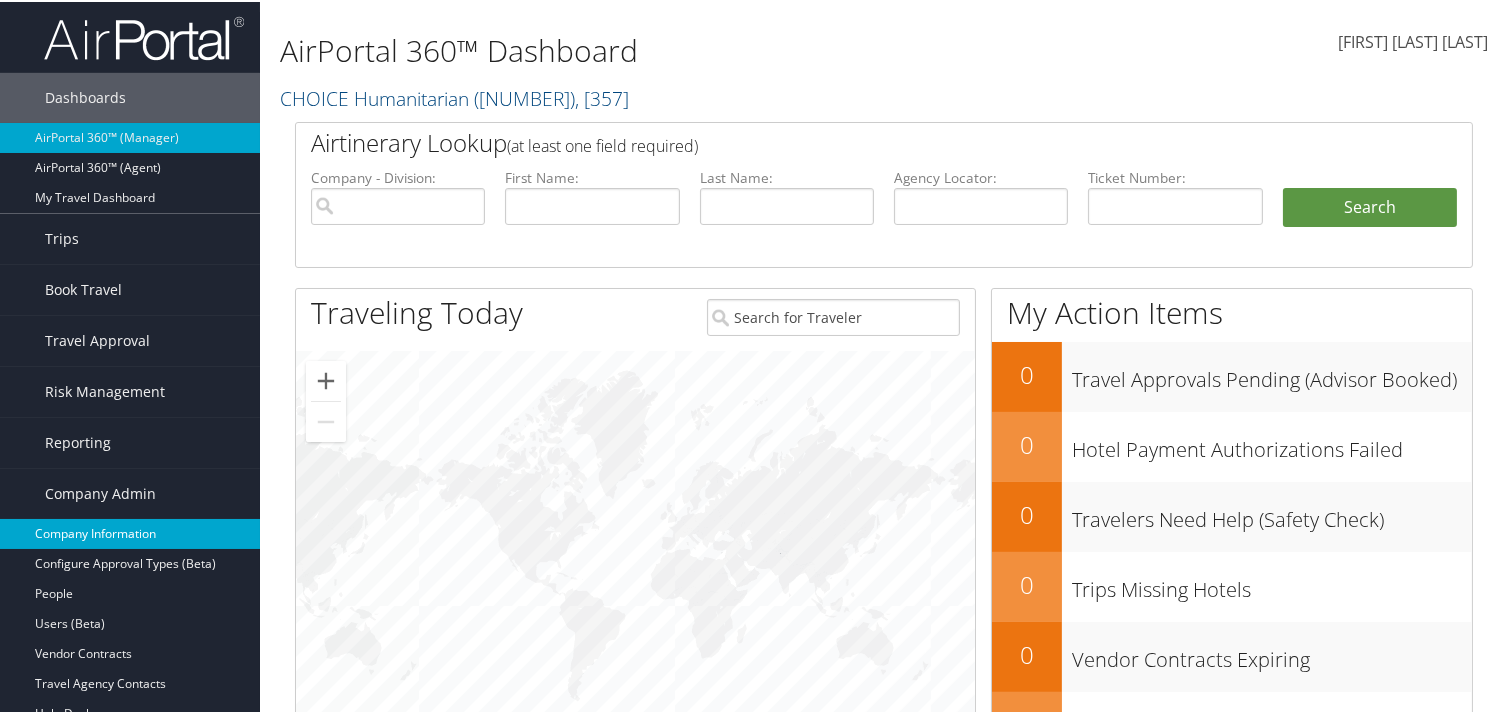 click on "Company Information" at bounding box center [130, 532] 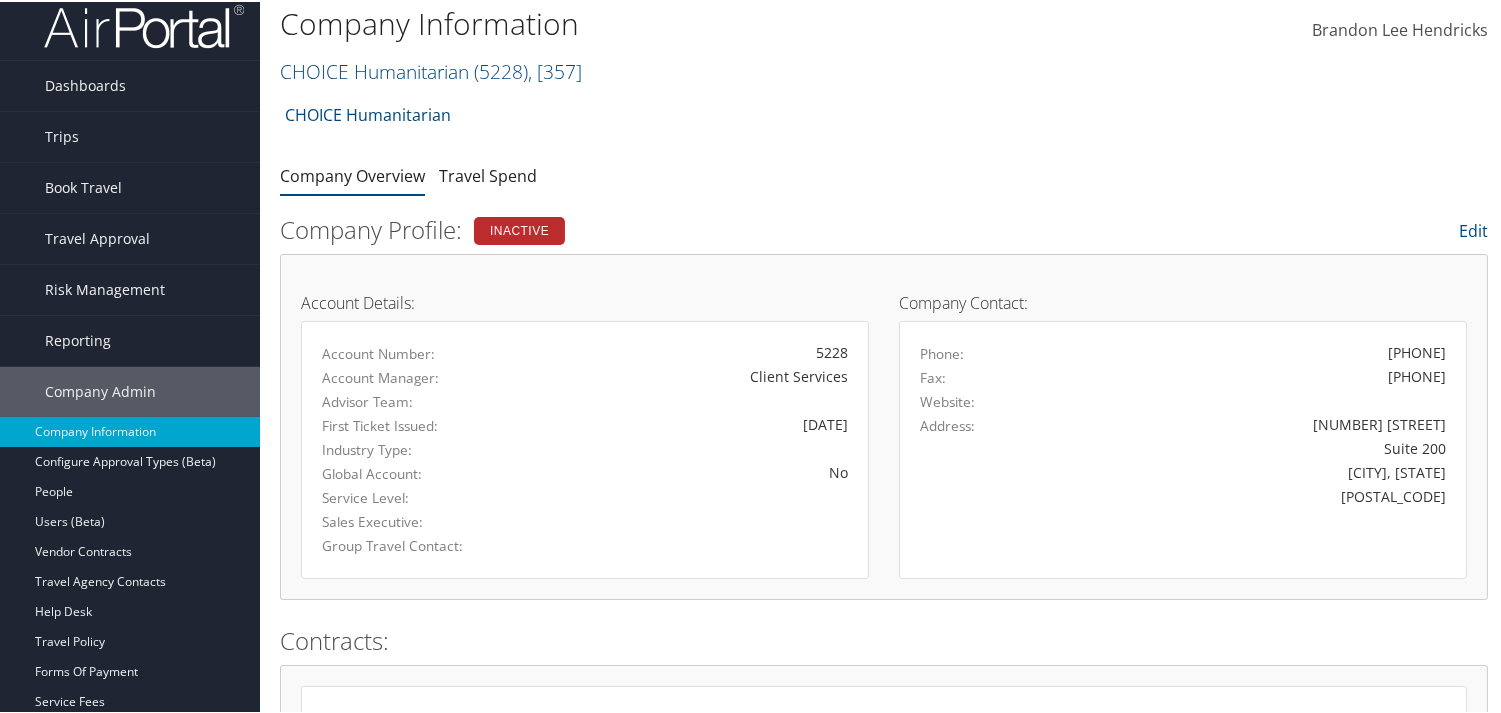 scroll, scrollTop: 0, scrollLeft: 0, axis: both 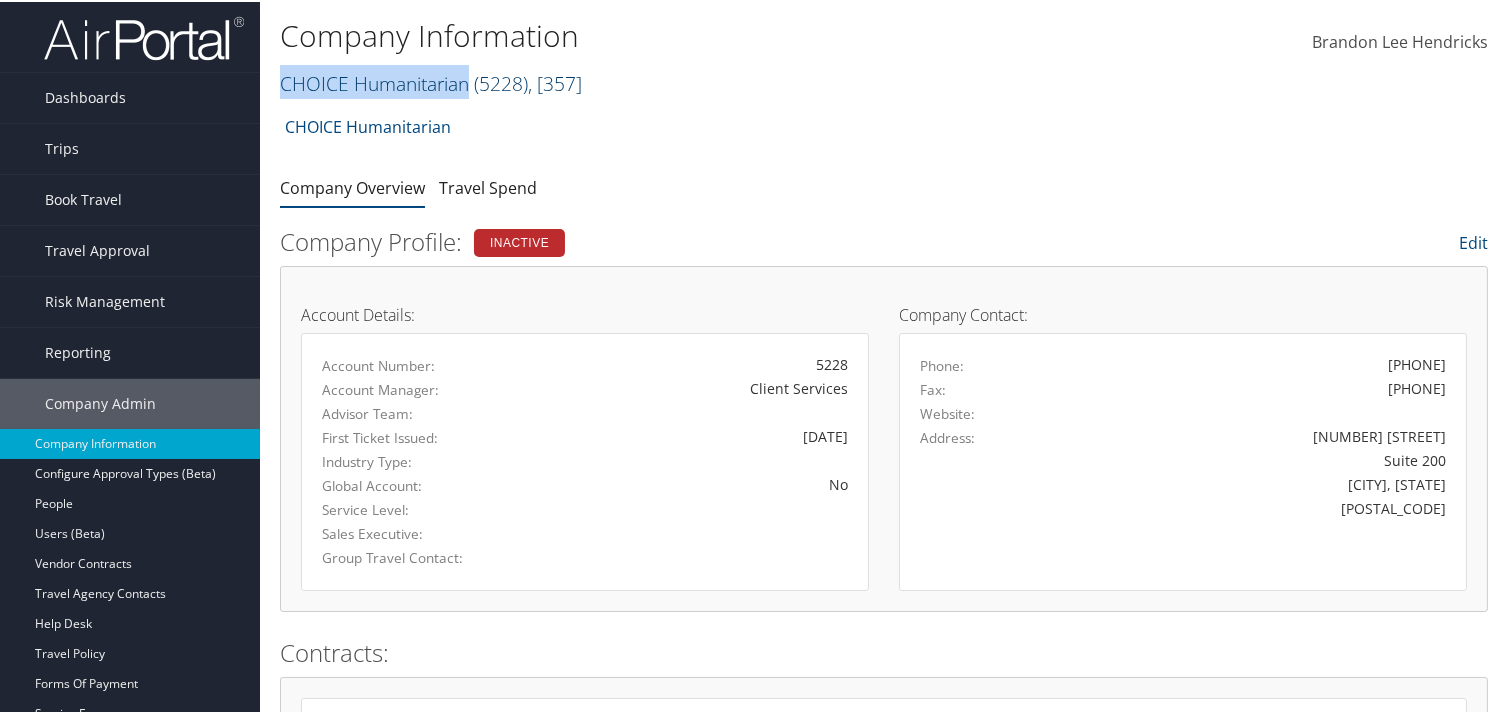 drag, startPoint x: 273, startPoint y: 84, endPoint x: 467, endPoint y: 90, distance: 194.09276 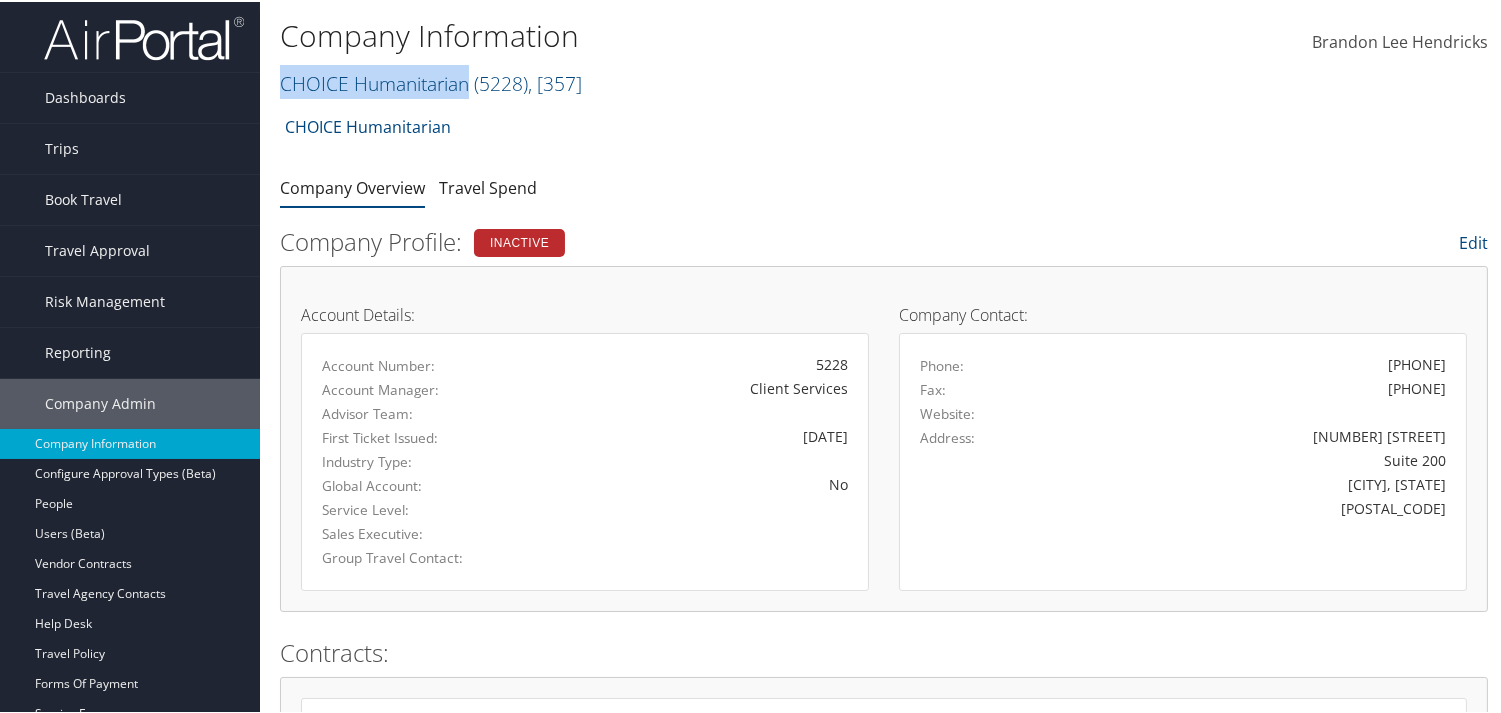 copy on "CHOICE Humanitarian" 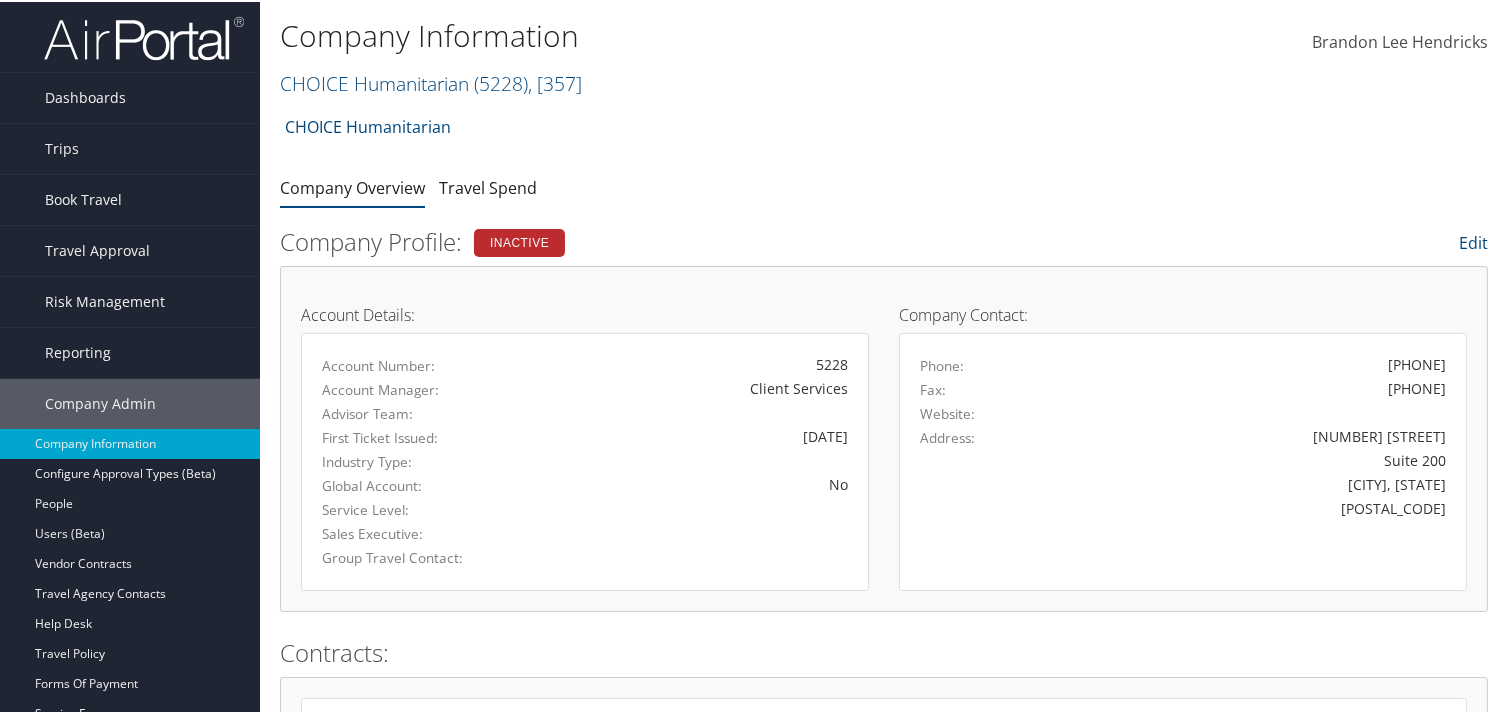 click on "Company Overview
Travel Spend" at bounding box center (884, 187) 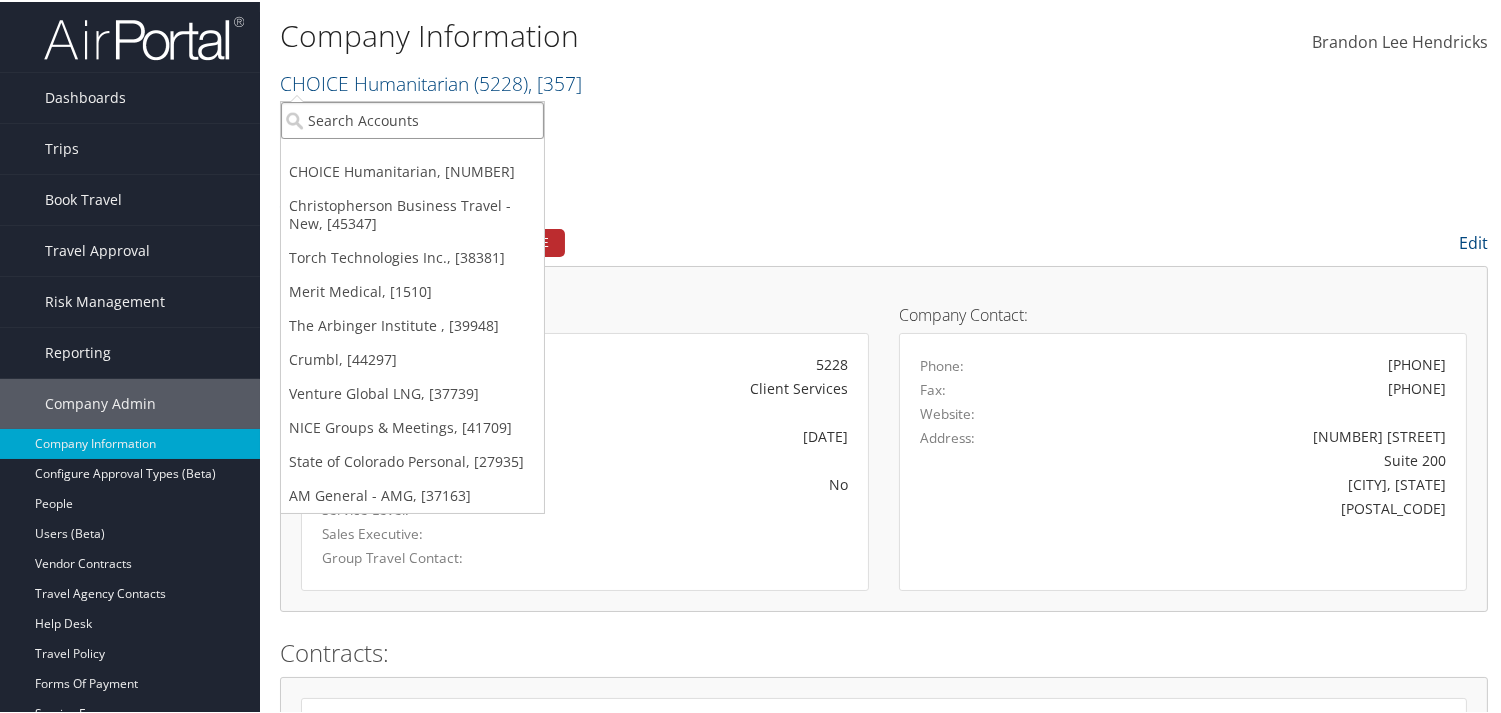 click at bounding box center [412, 118] 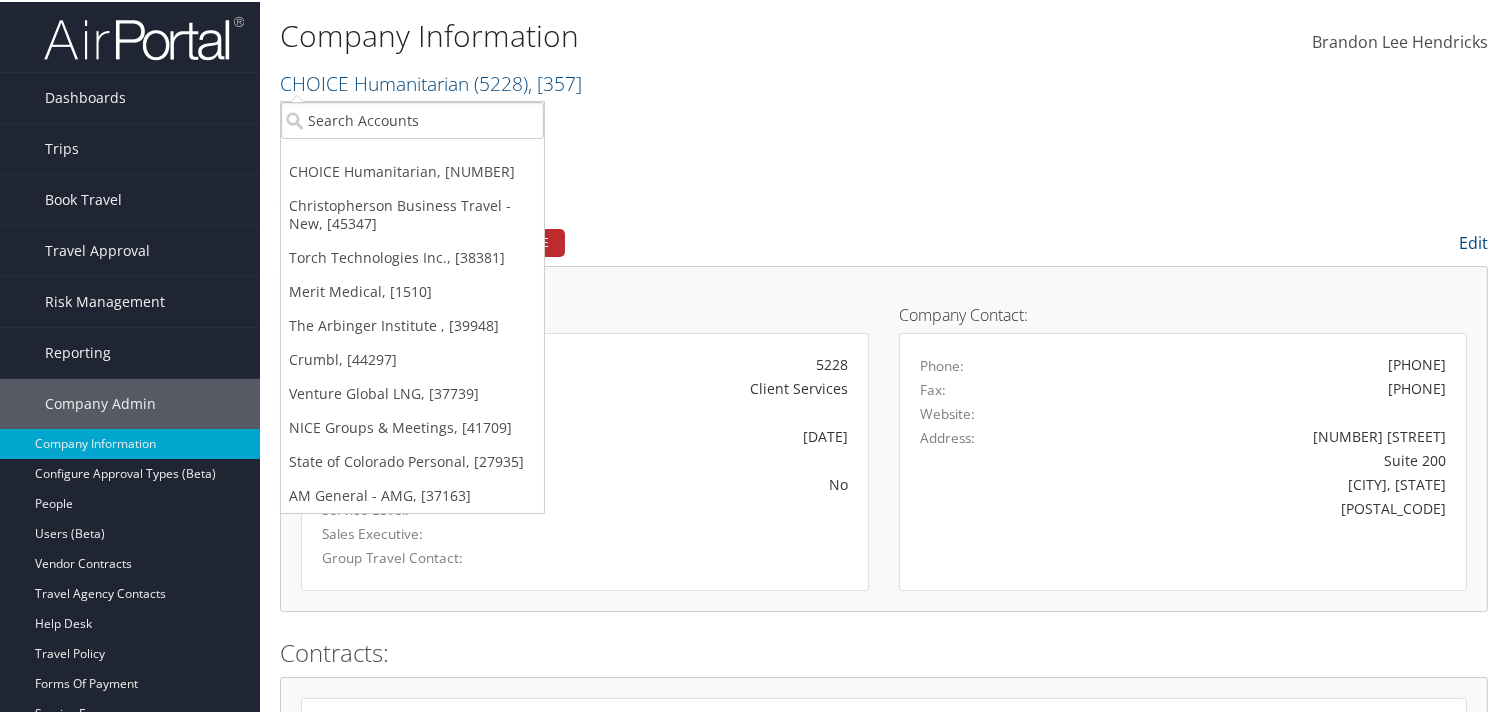 click on "CHOICE Humanitarian   ( 5228 )  , [ 357 ]" at bounding box center (682, 80) 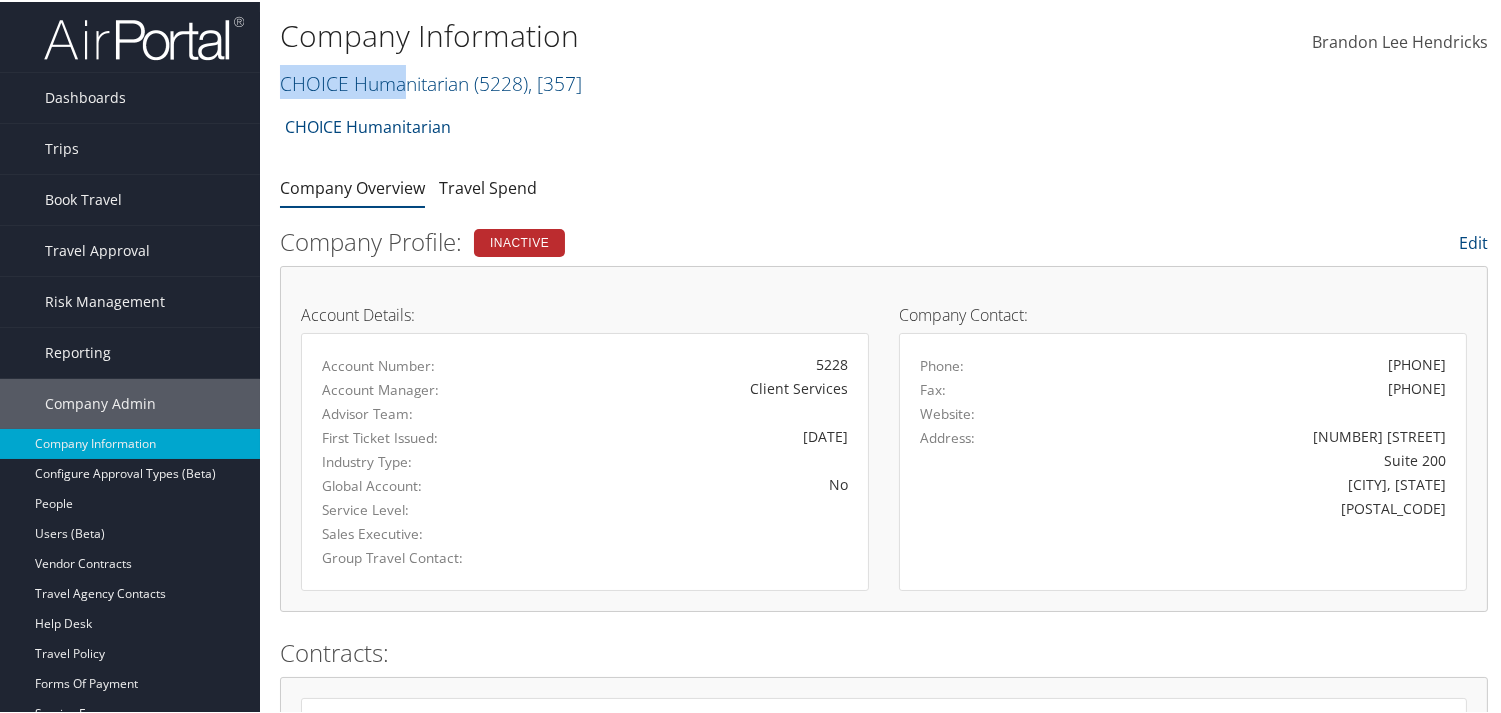 drag, startPoint x: 273, startPoint y: 95, endPoint x: 406, endPoint y: 96, distance: 133.00375 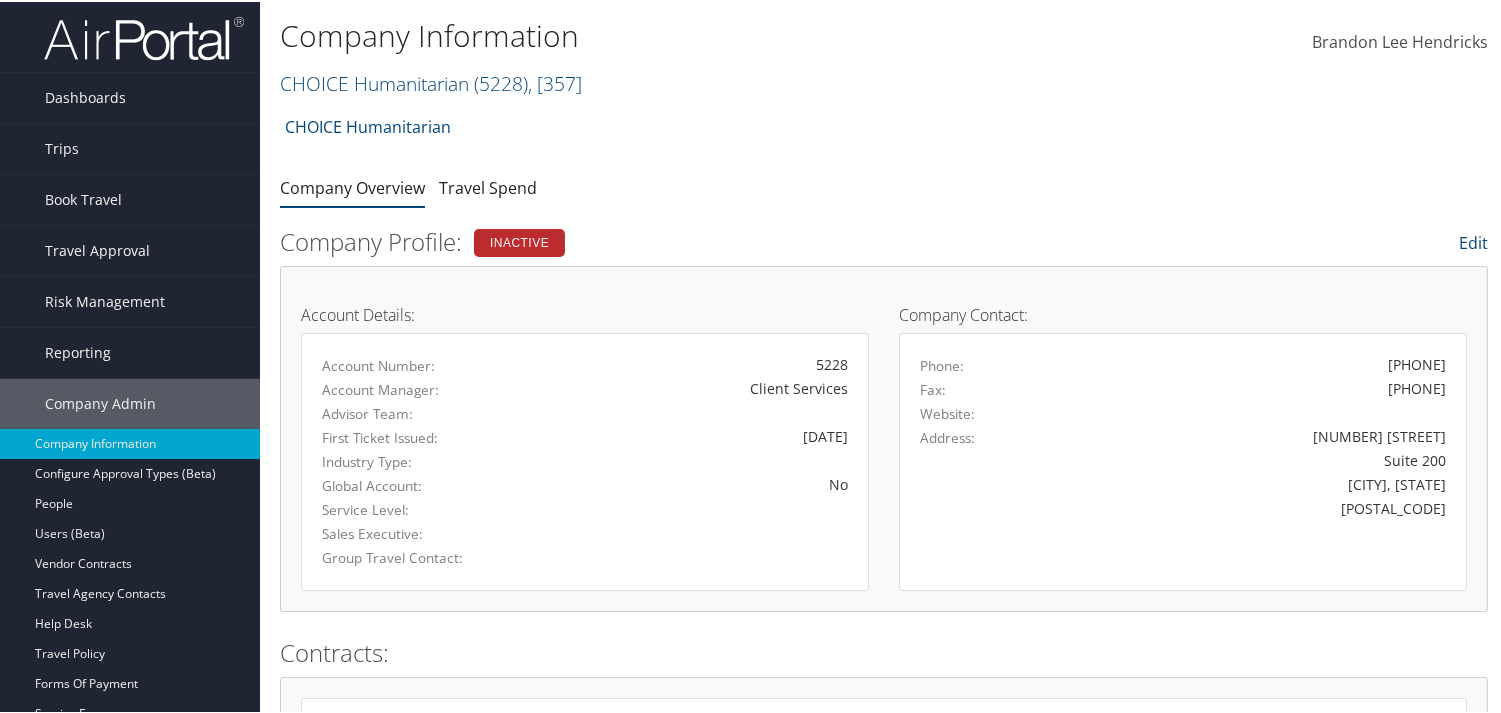 drag, startPoint x: 406, startPoint y: 96, endPoint x: 476, endPoint y: 141, distance: 83.21658 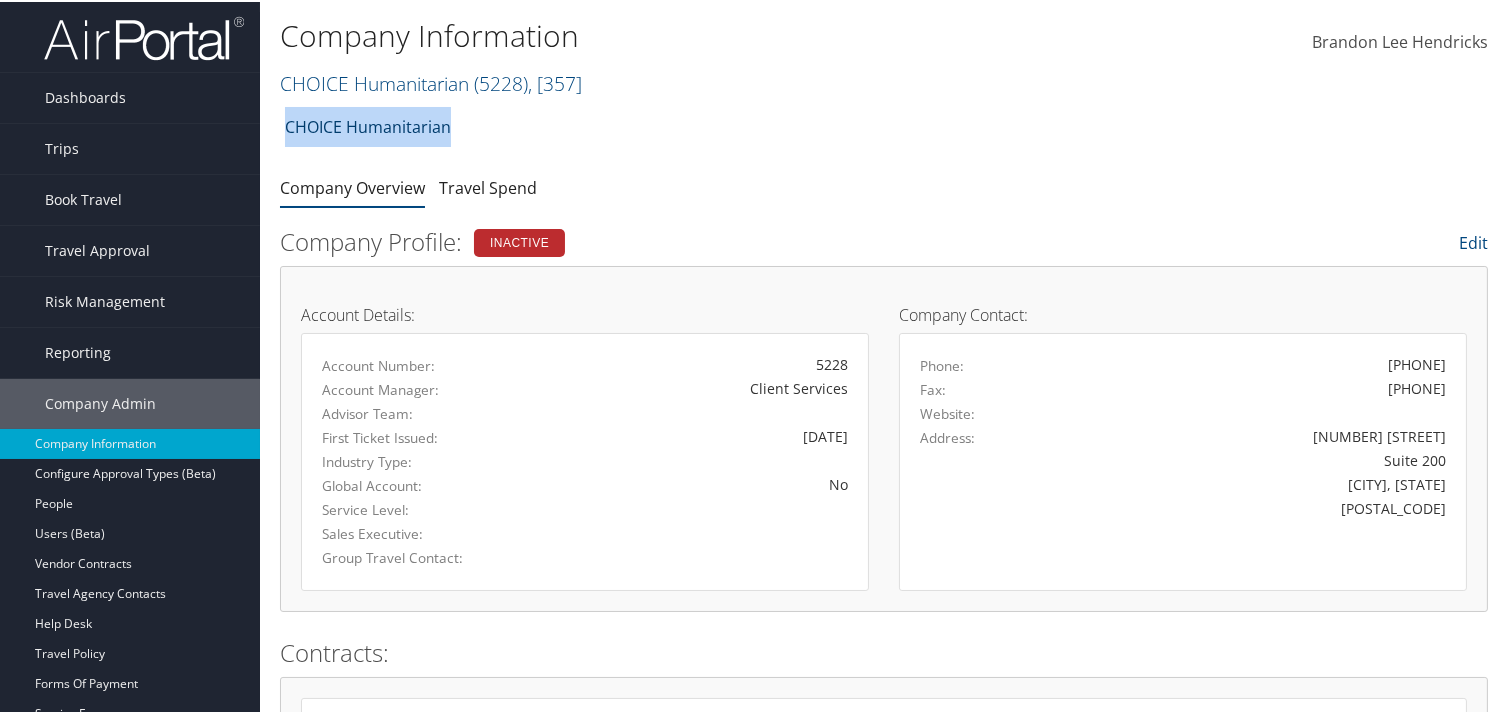 drag, startPoint x: 427, startPoint y: 136, endPoint x: 288, endPoint y: 144, distance: 139.23003 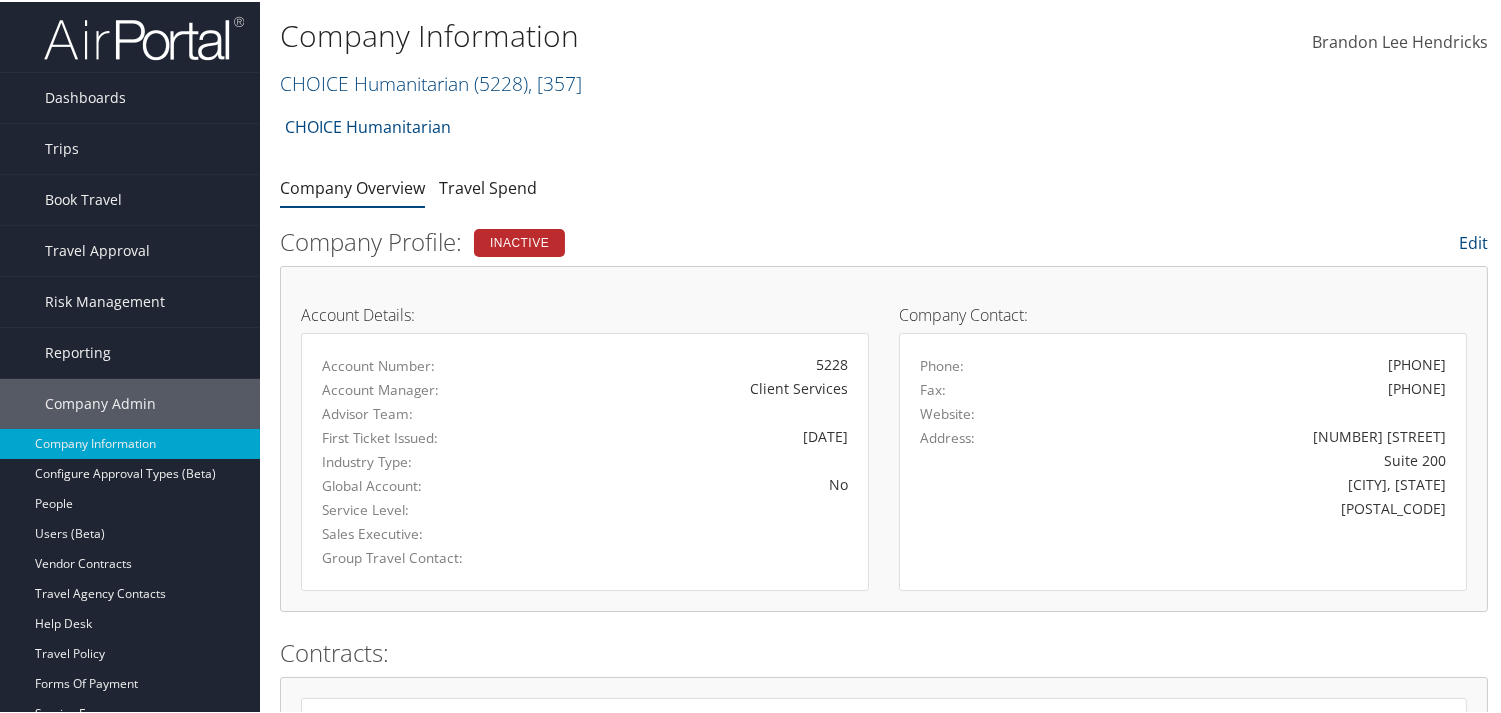 click on "CHOICE Humanitarian   ( 5228 )  , [ 357 ]" at bounding box center [682, 80] 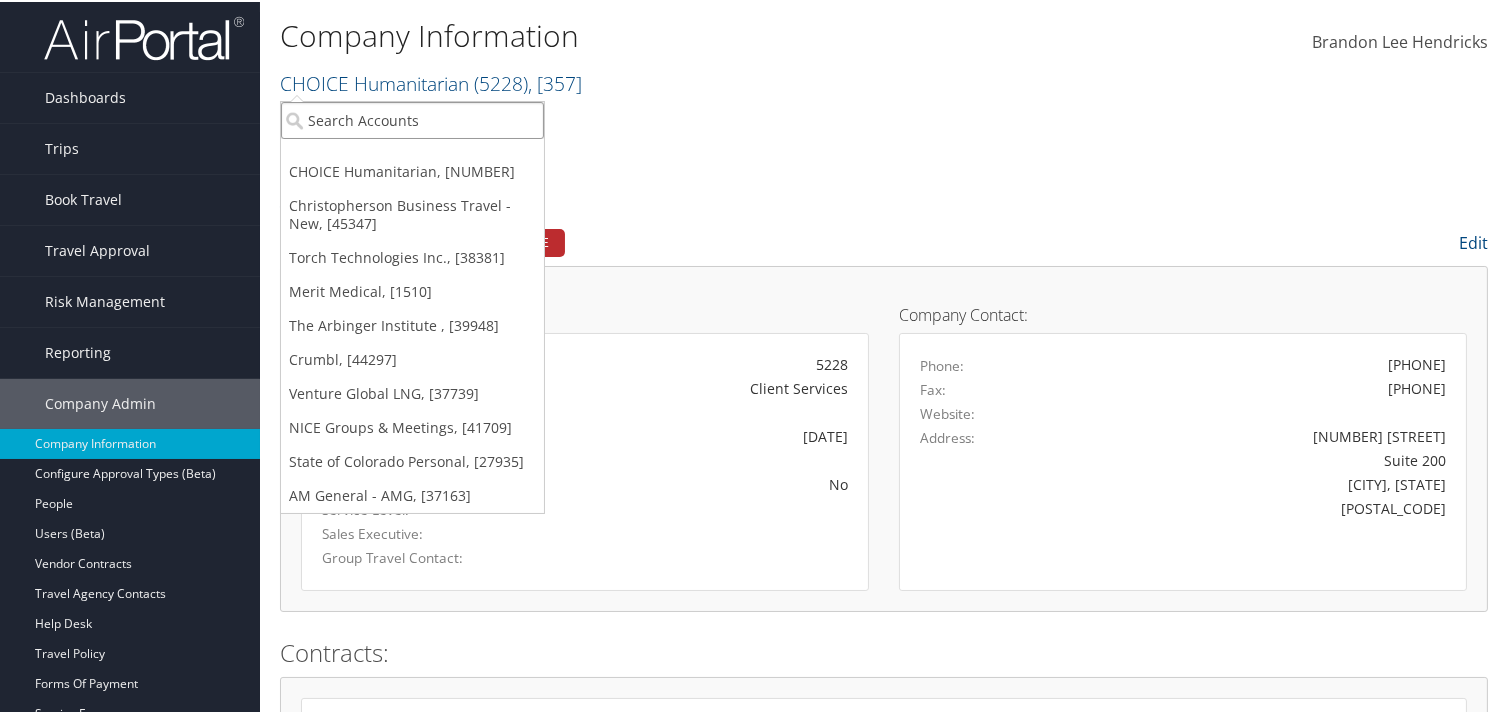 paste on "CHOICE Humanitarian" 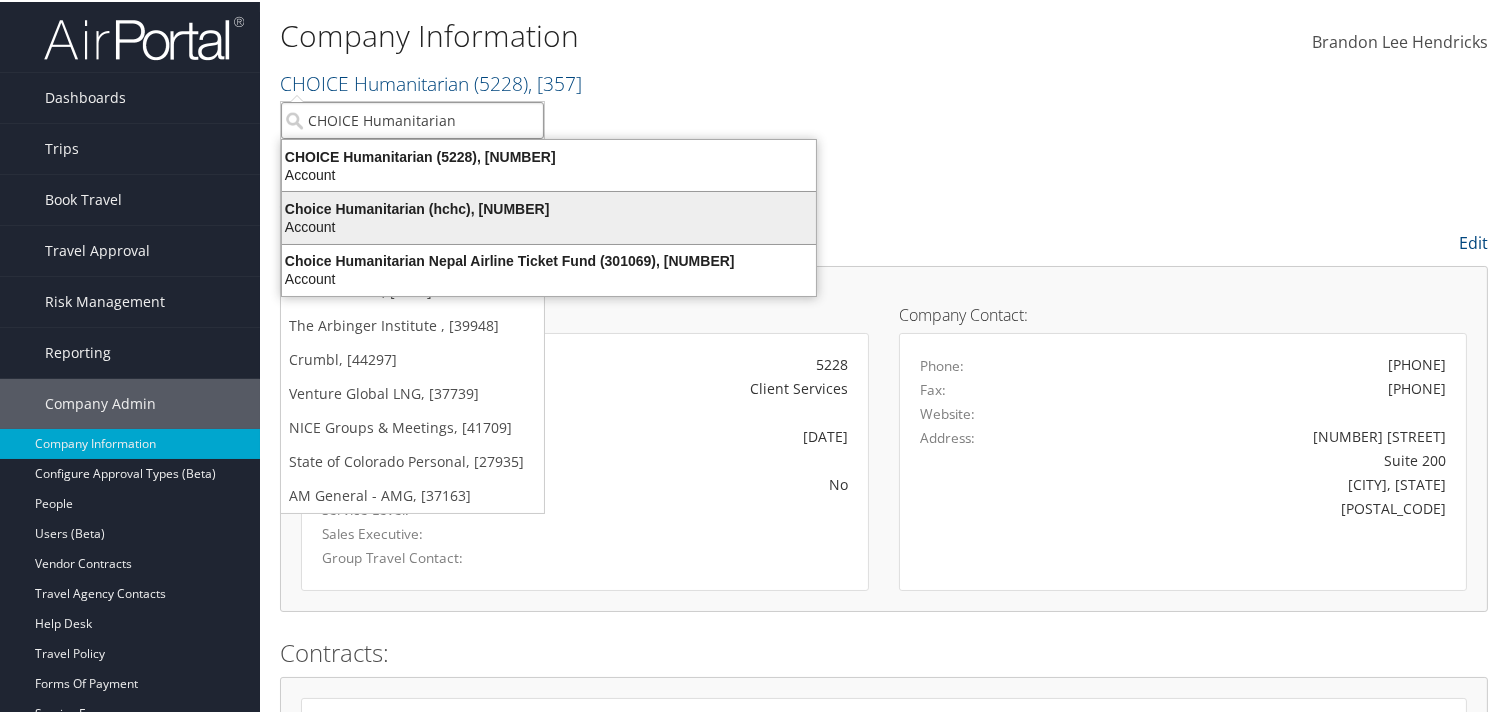 click on "Choice Humanitarian (hchc), [39429]" at bounding box center (549, 207) 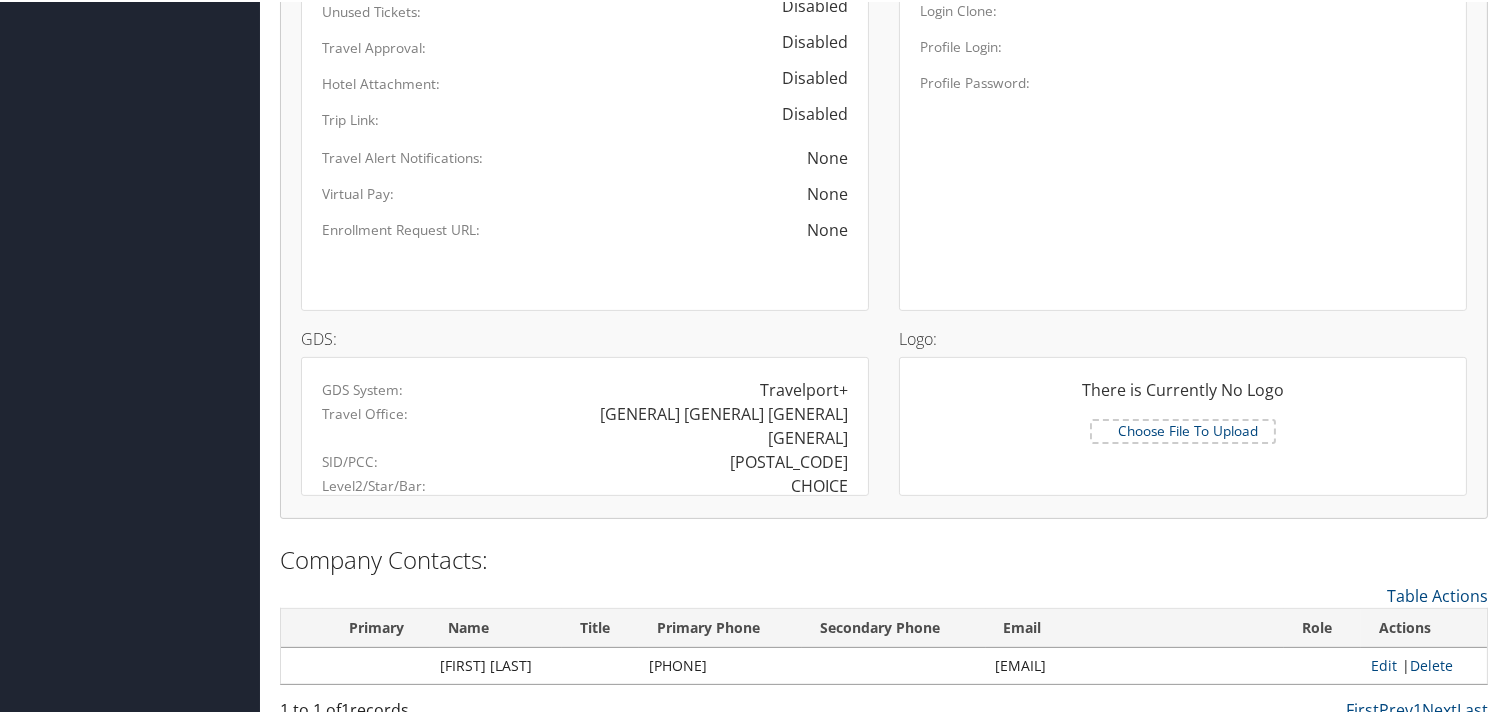scroll, scrollTop: 1180, scrollLeft: 0, axis: vertical 